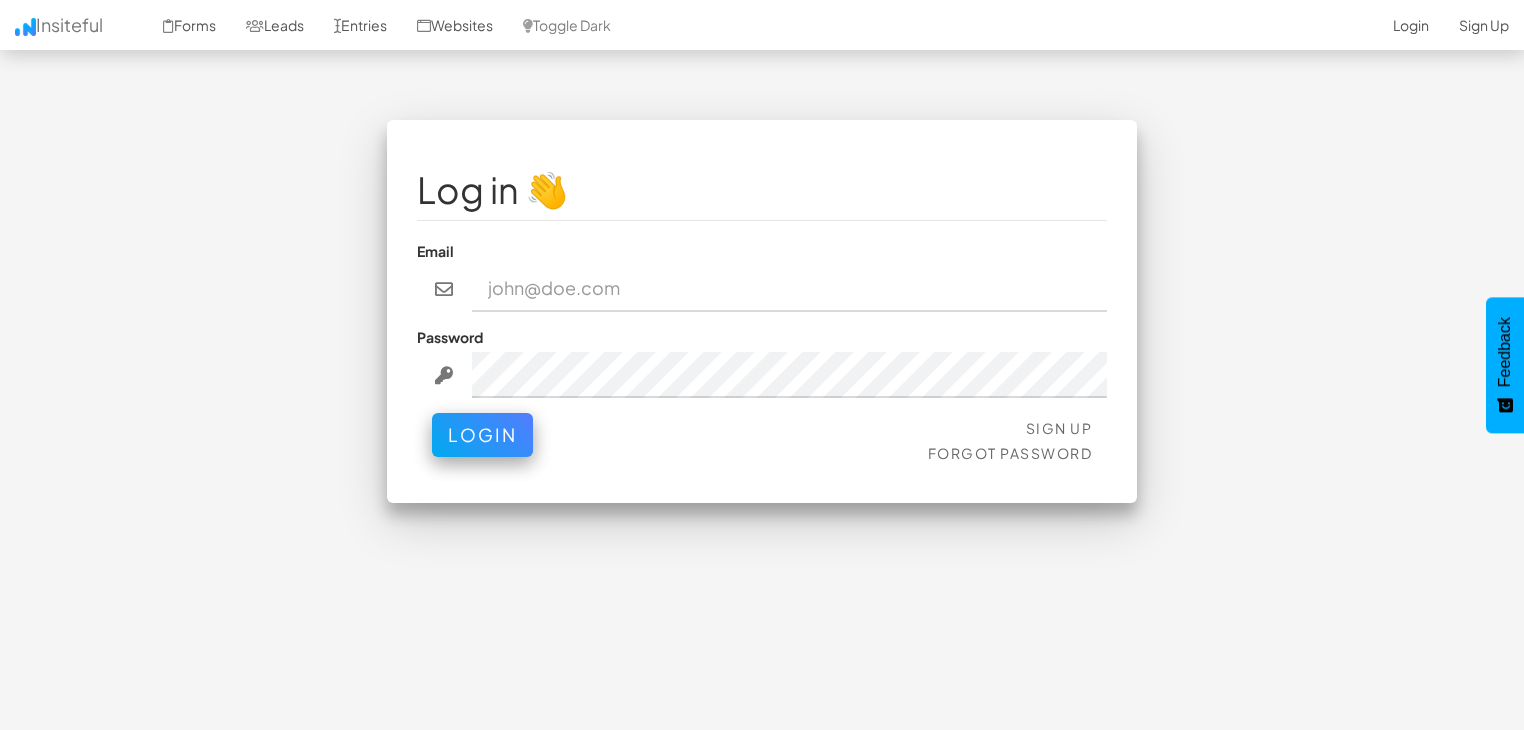 scroll, scrollTop: 0, scrollLeft: 0, axis: both 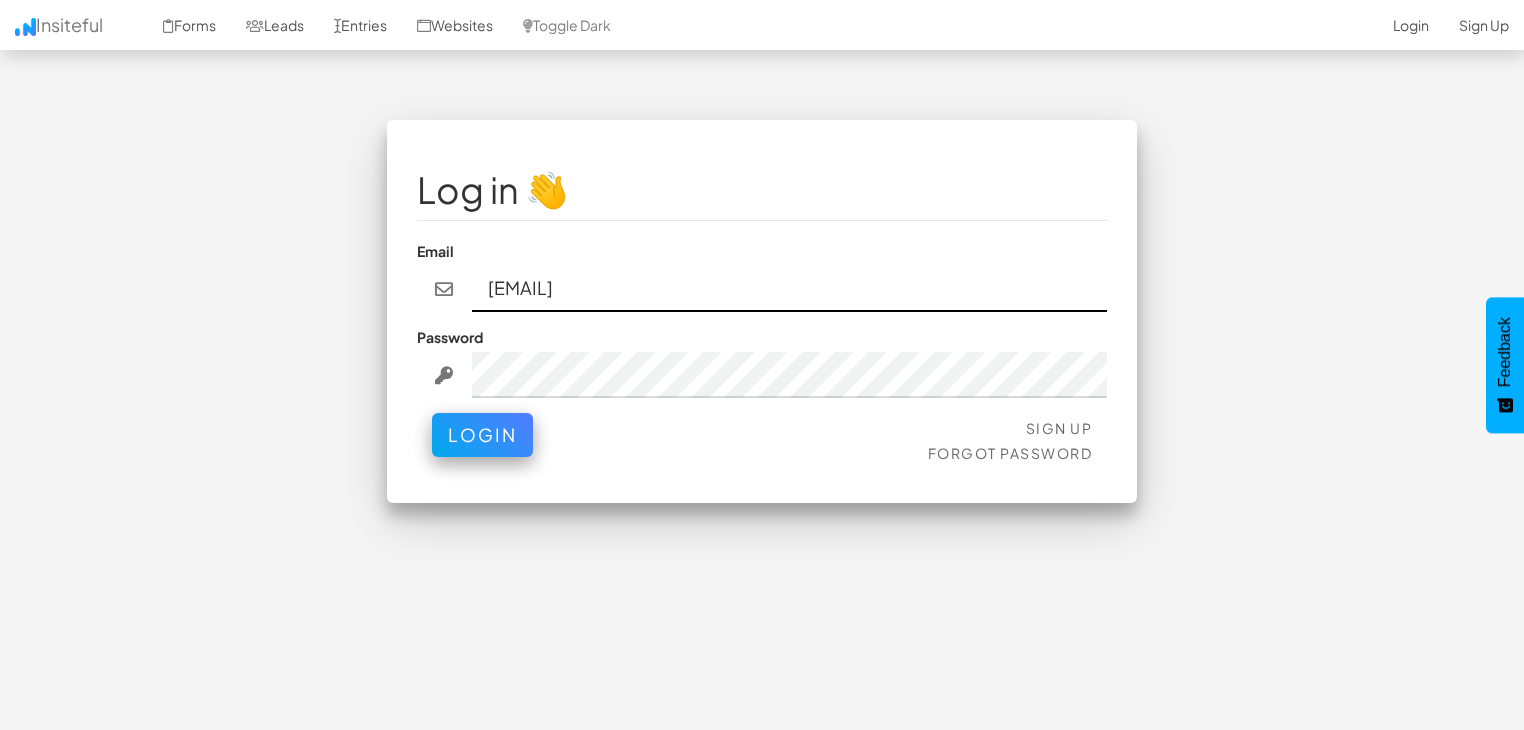 click on "[EMAIL]" at bounding box center [790, 289] 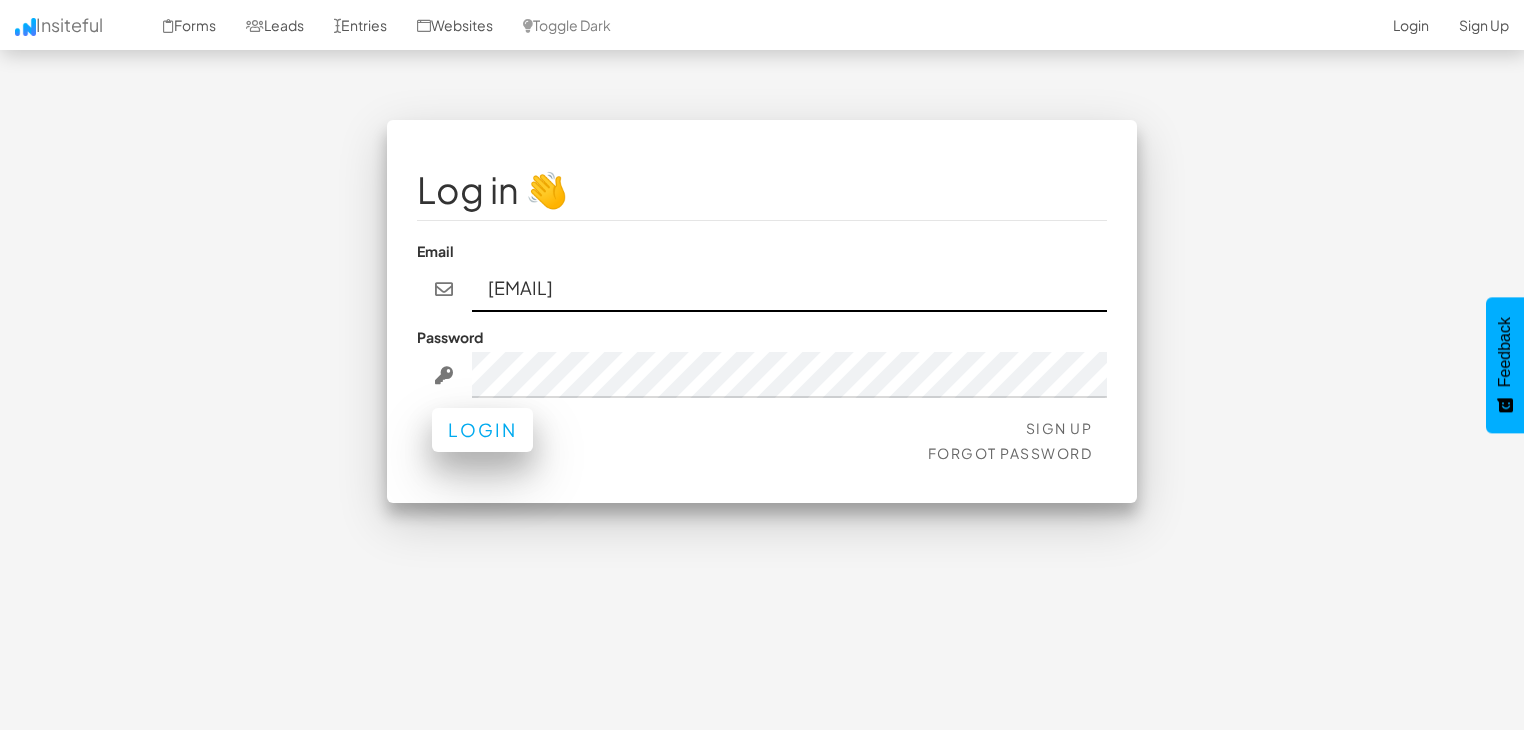 type on "[USERNAME]@[DOMAIN]" 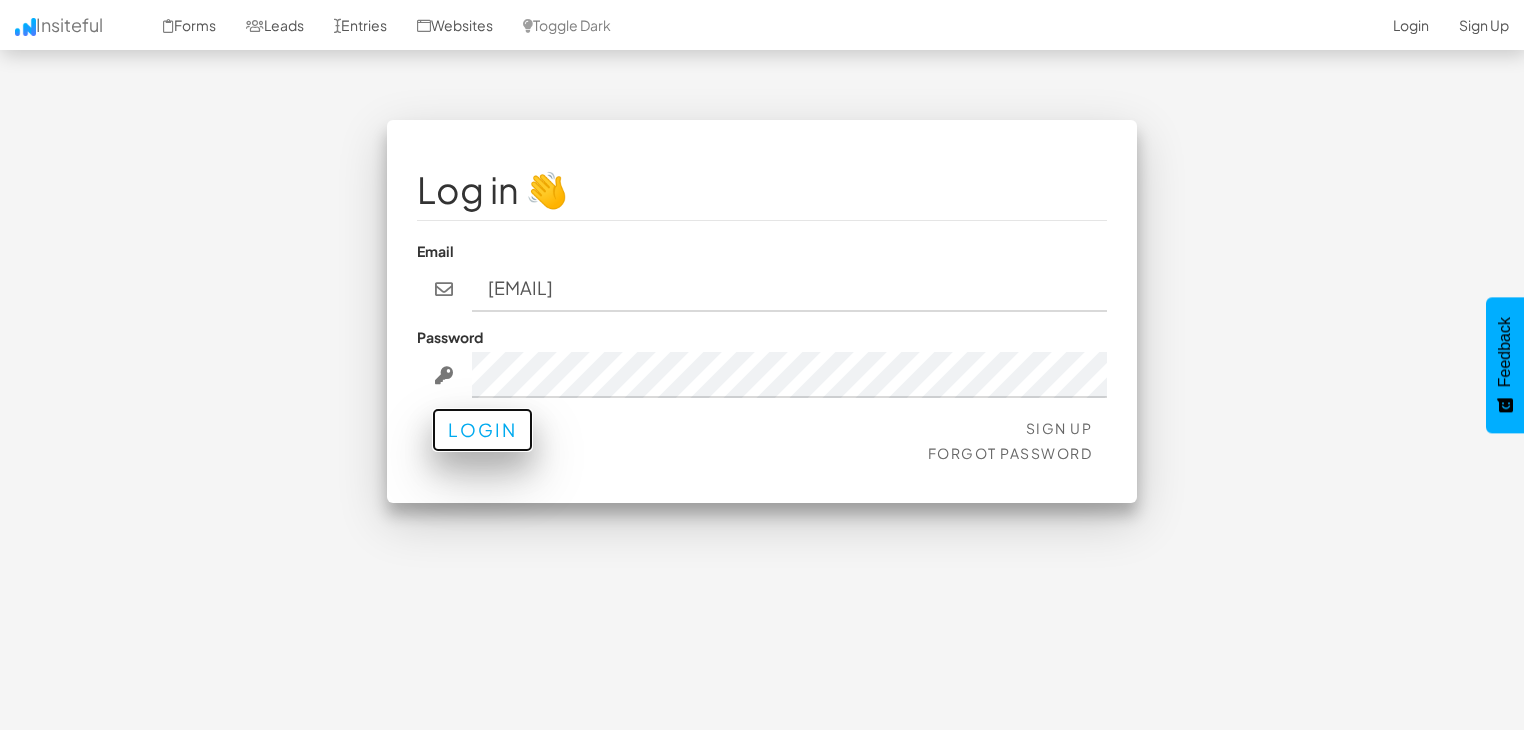 drag, startPoint x: 501, startPoint y: 440, endPoint x: 473, endPoint y: 440, distance: 28 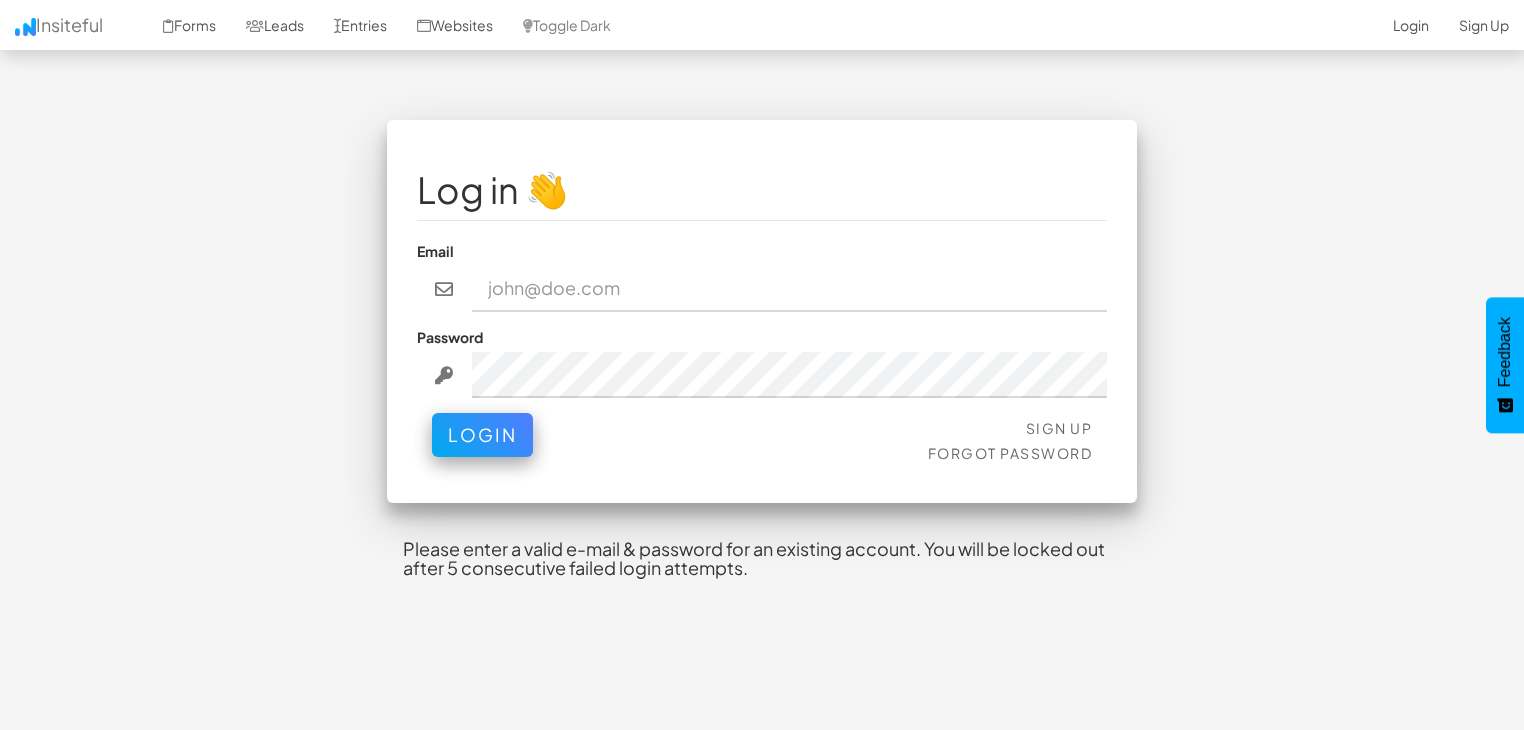 scroll, scrollTop: 0, scrollLeft: 0, axis: both 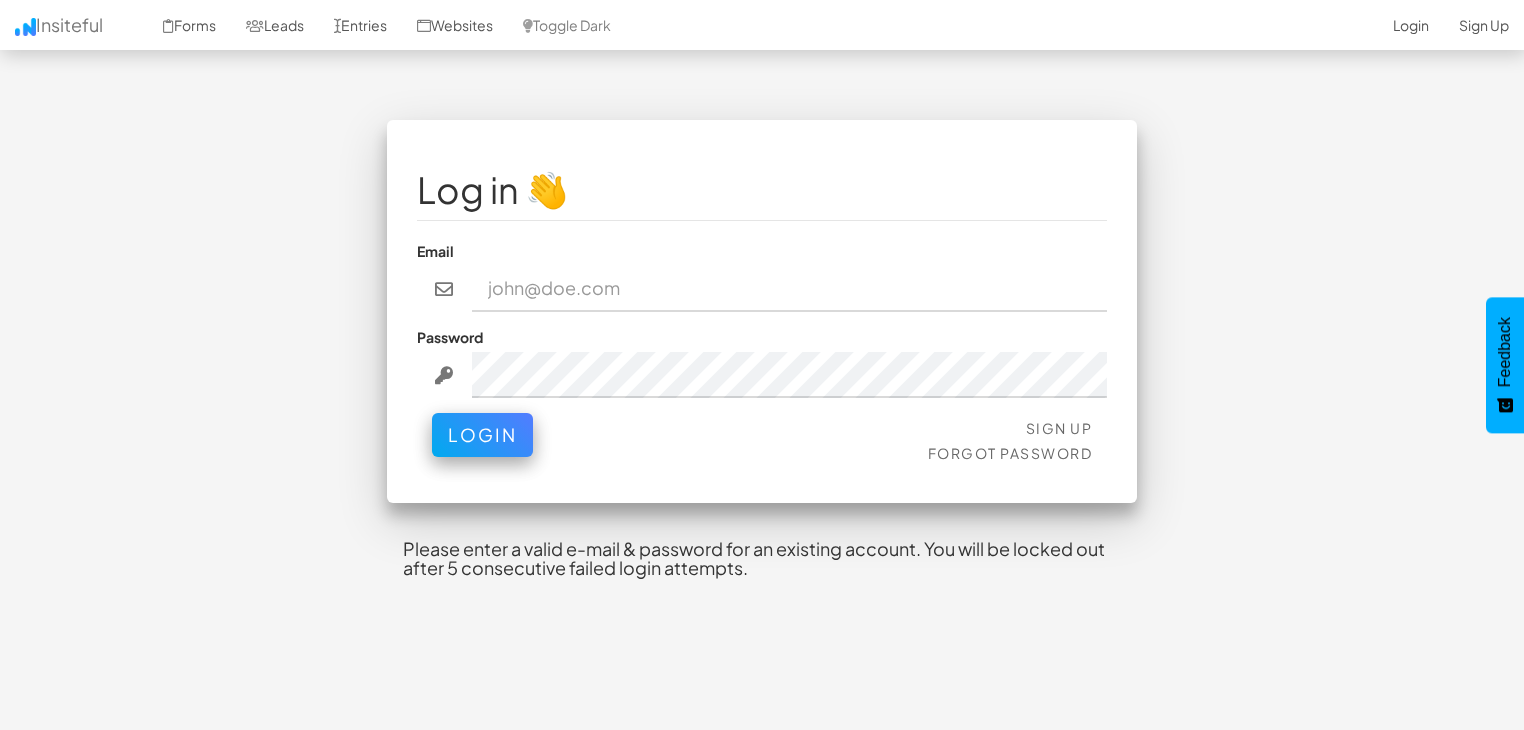 click at bounding box center [790, 289] 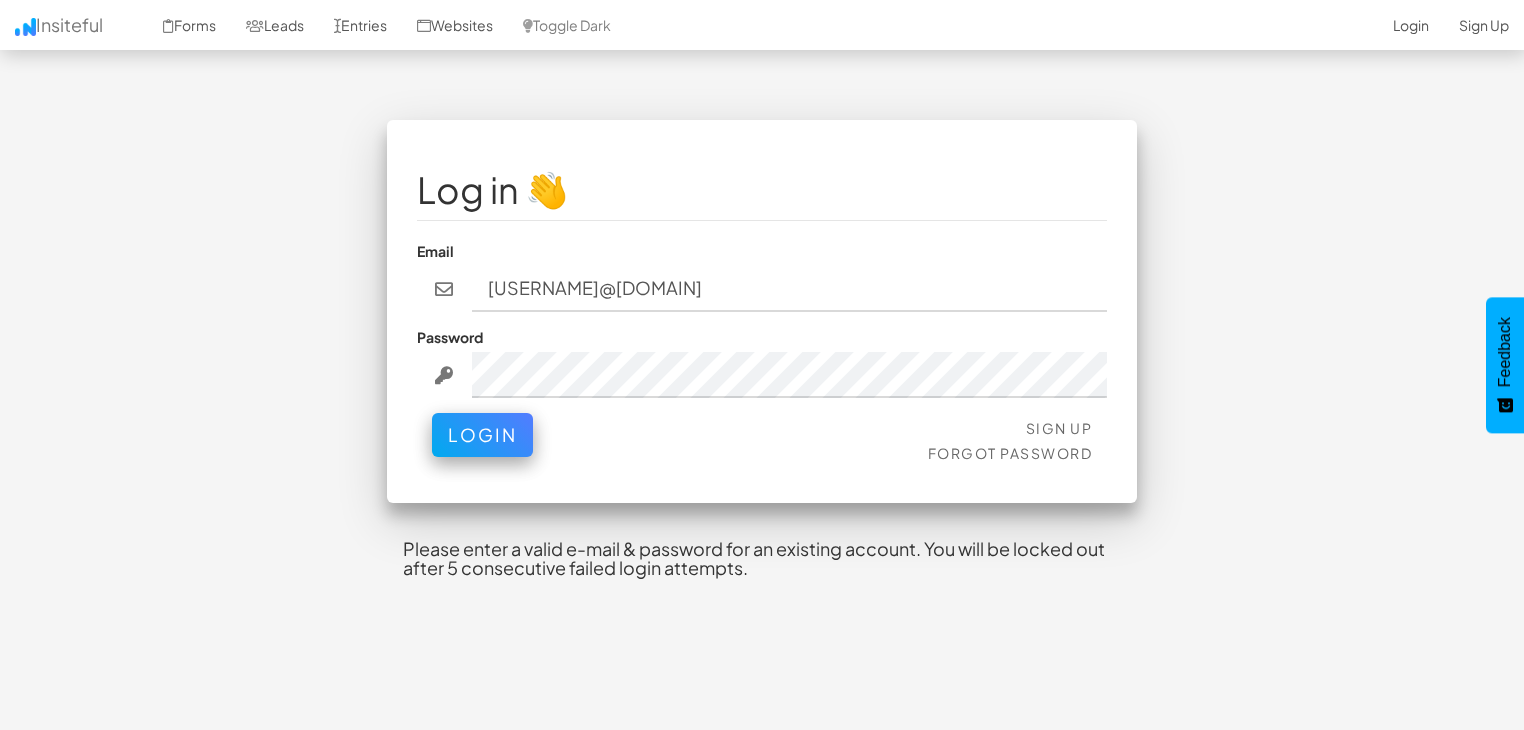type on "[USERNAME]@[DOMAIN]" 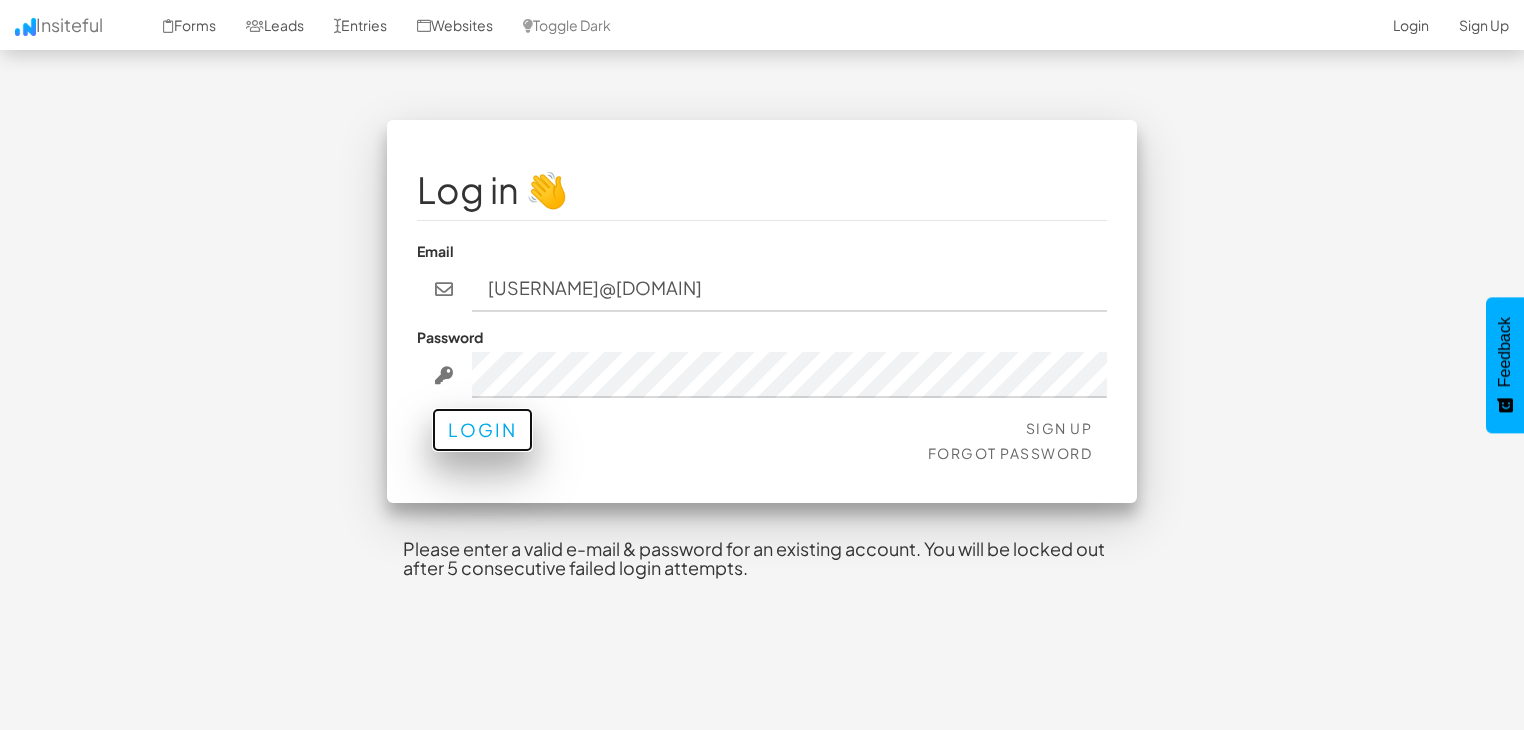 click on "Login" at bounding box center (482, 430) 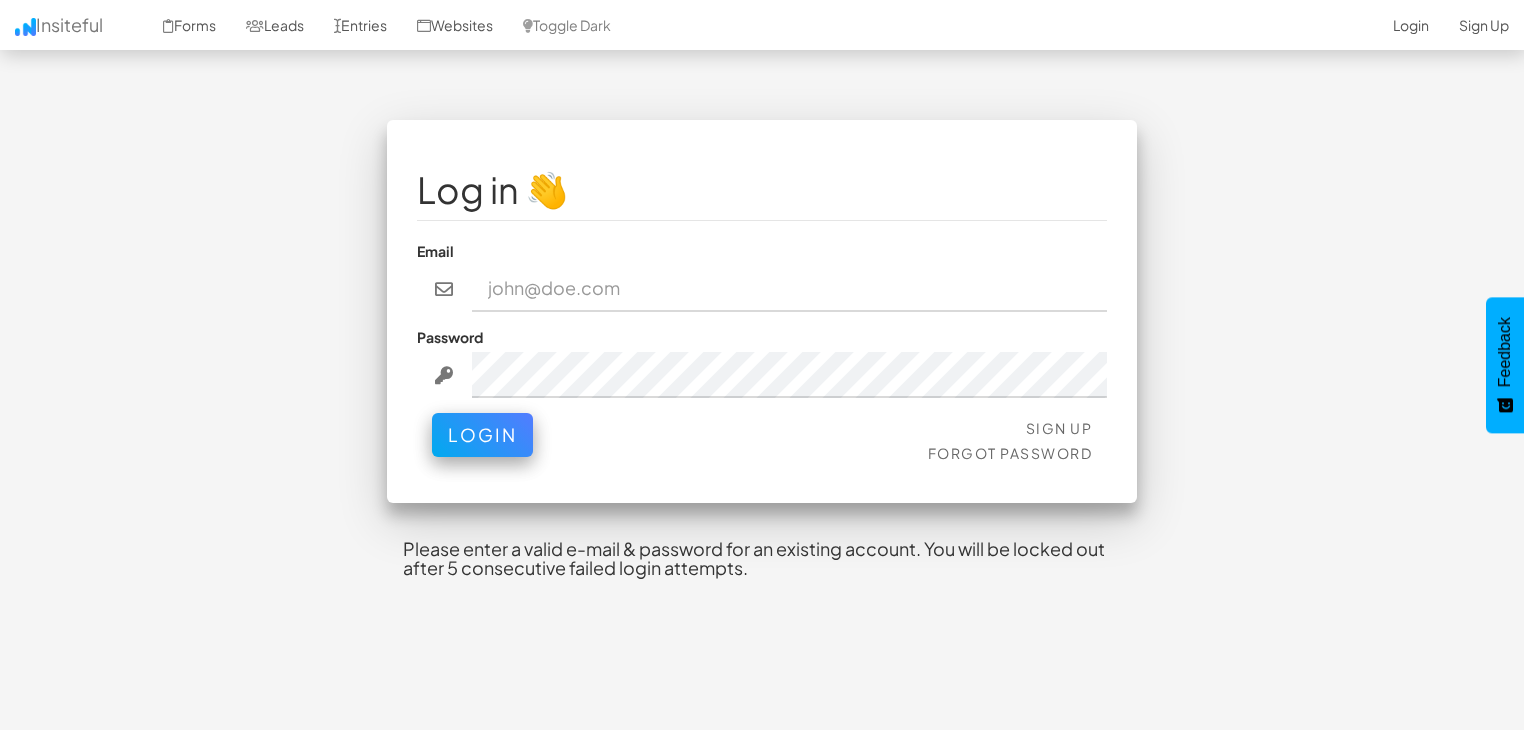 scroll, scrollTop: 0, scrollLeft: 0, axis: both 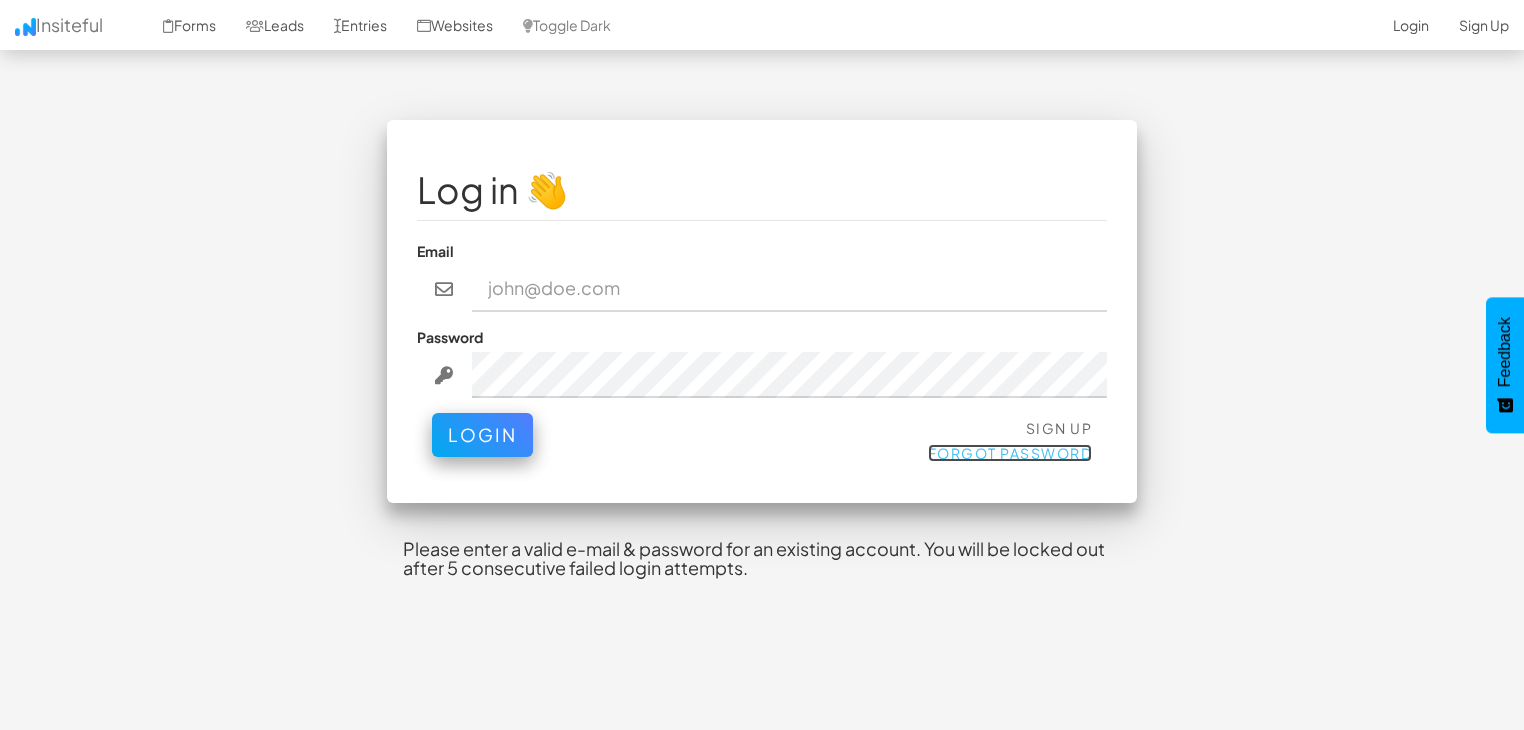 click on "Forgot Password" at bounding box center [1010, 453] 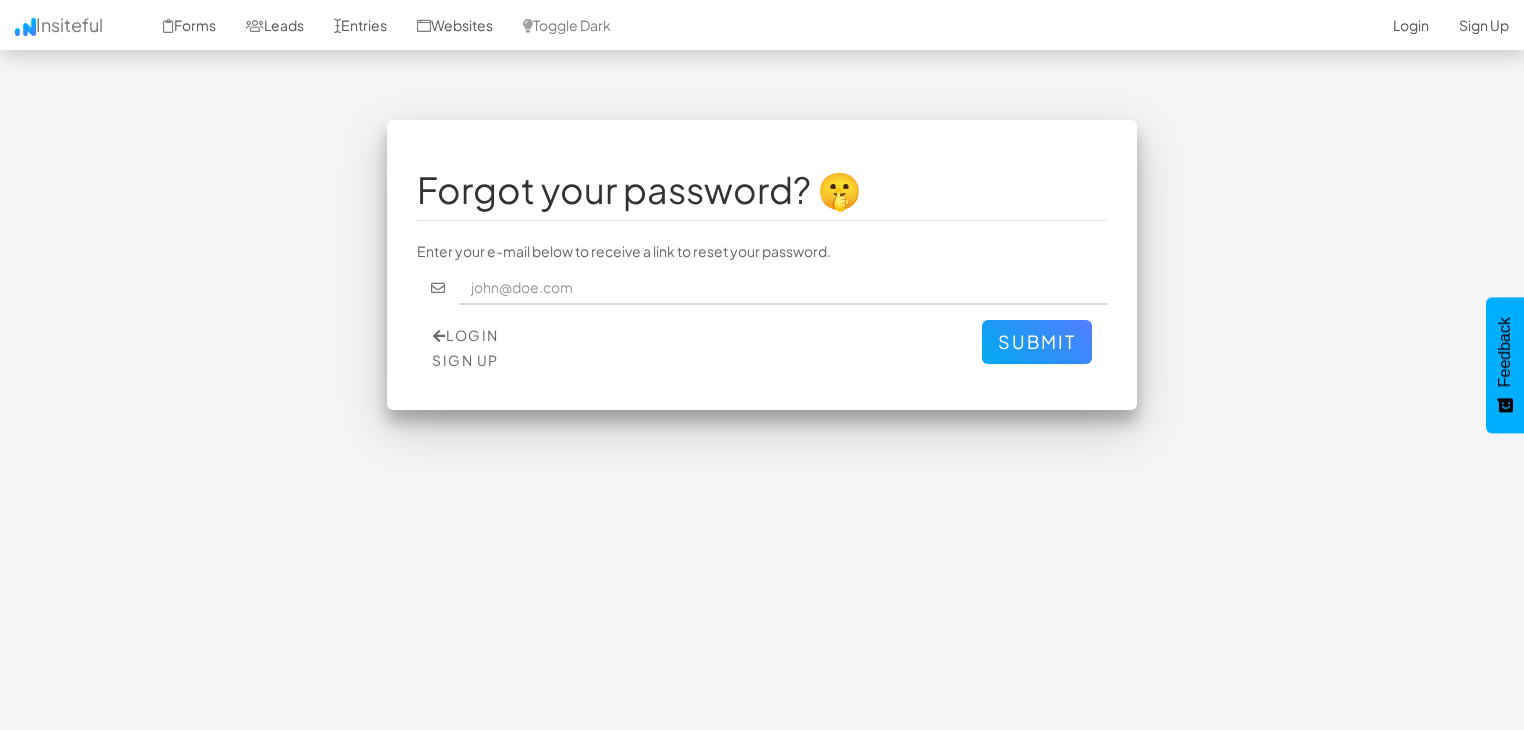 scroll, scrollTop: 0, scrollLeft: 0, axis: both 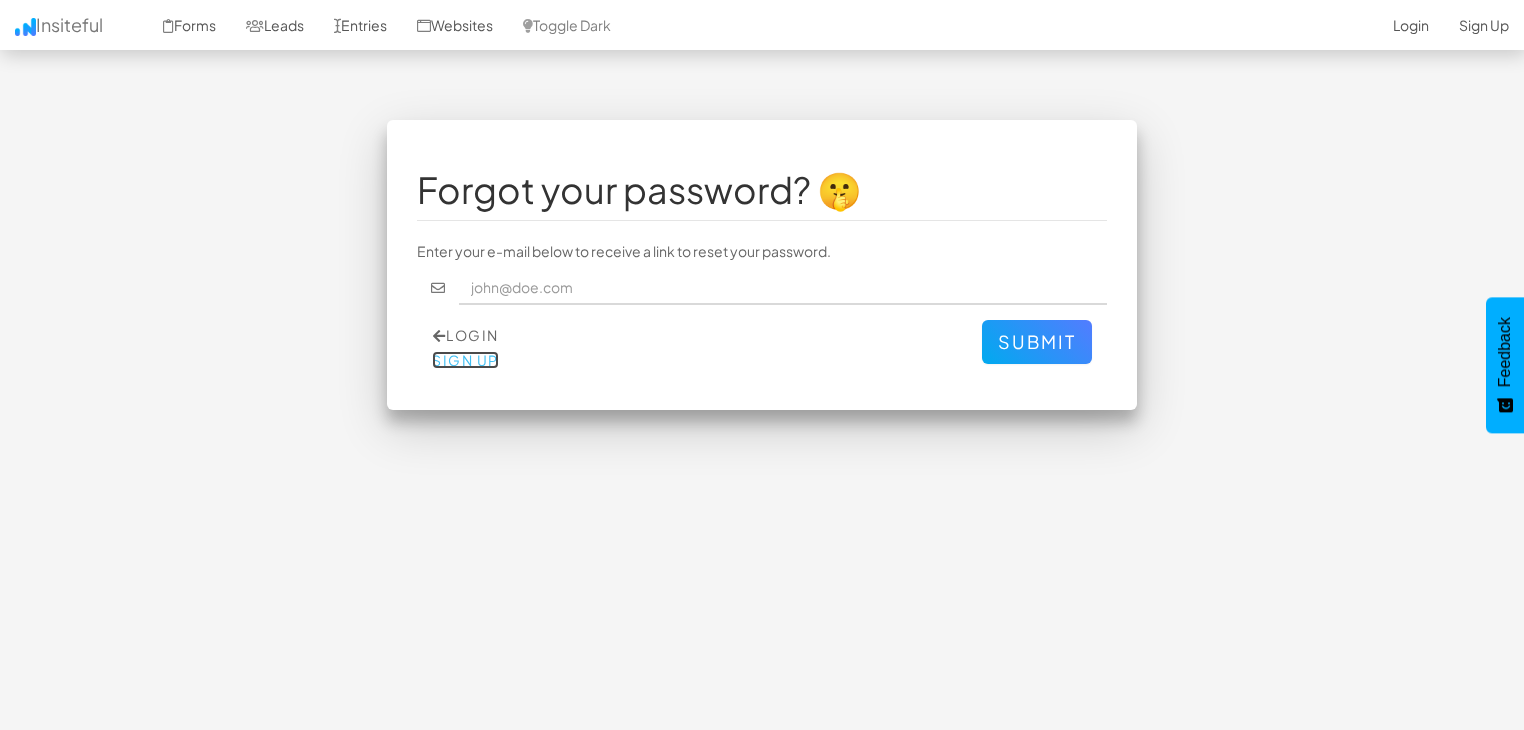 click on "Sign Up" at bounding box center (465, 360) 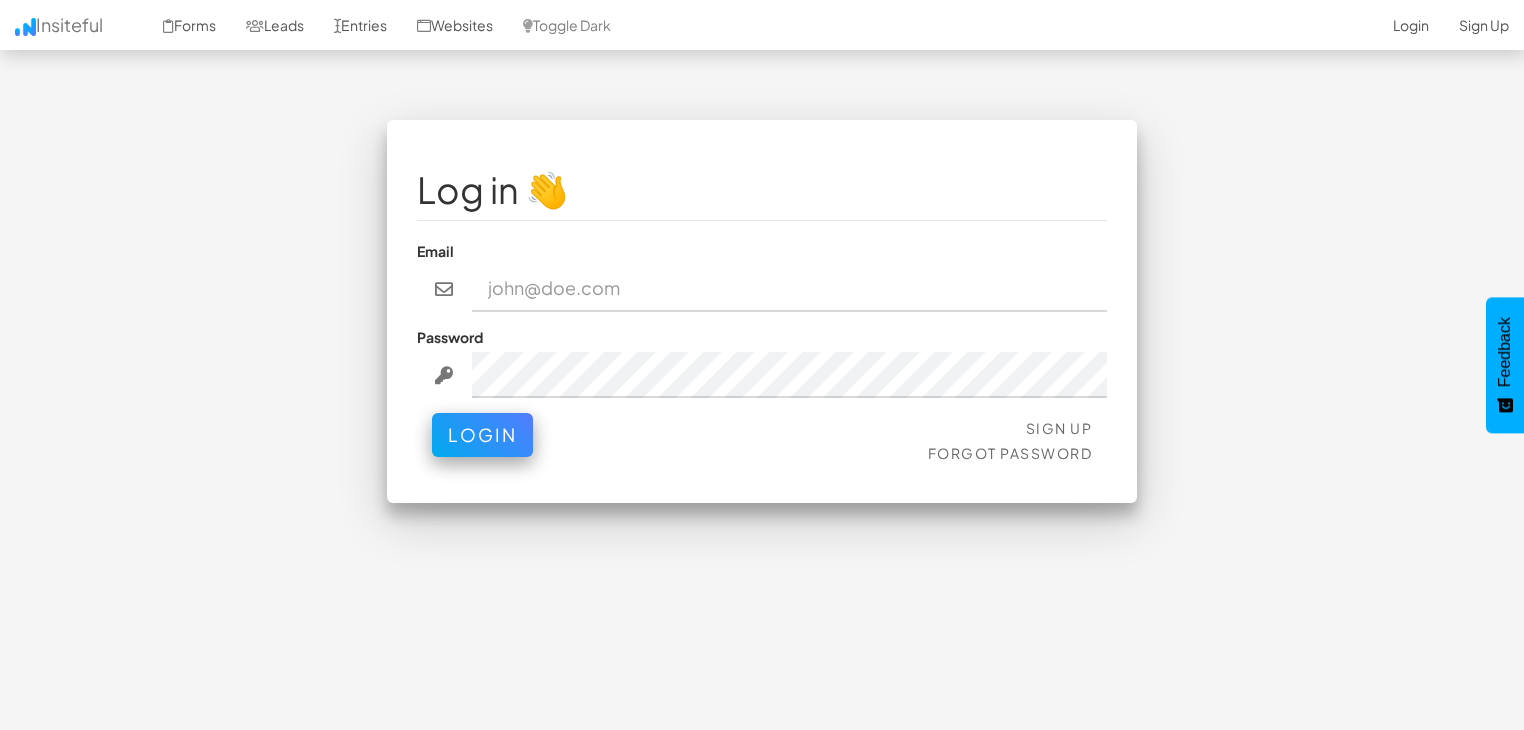 scroll, scrollTop: 0, scrollLeft: 0, axis: both 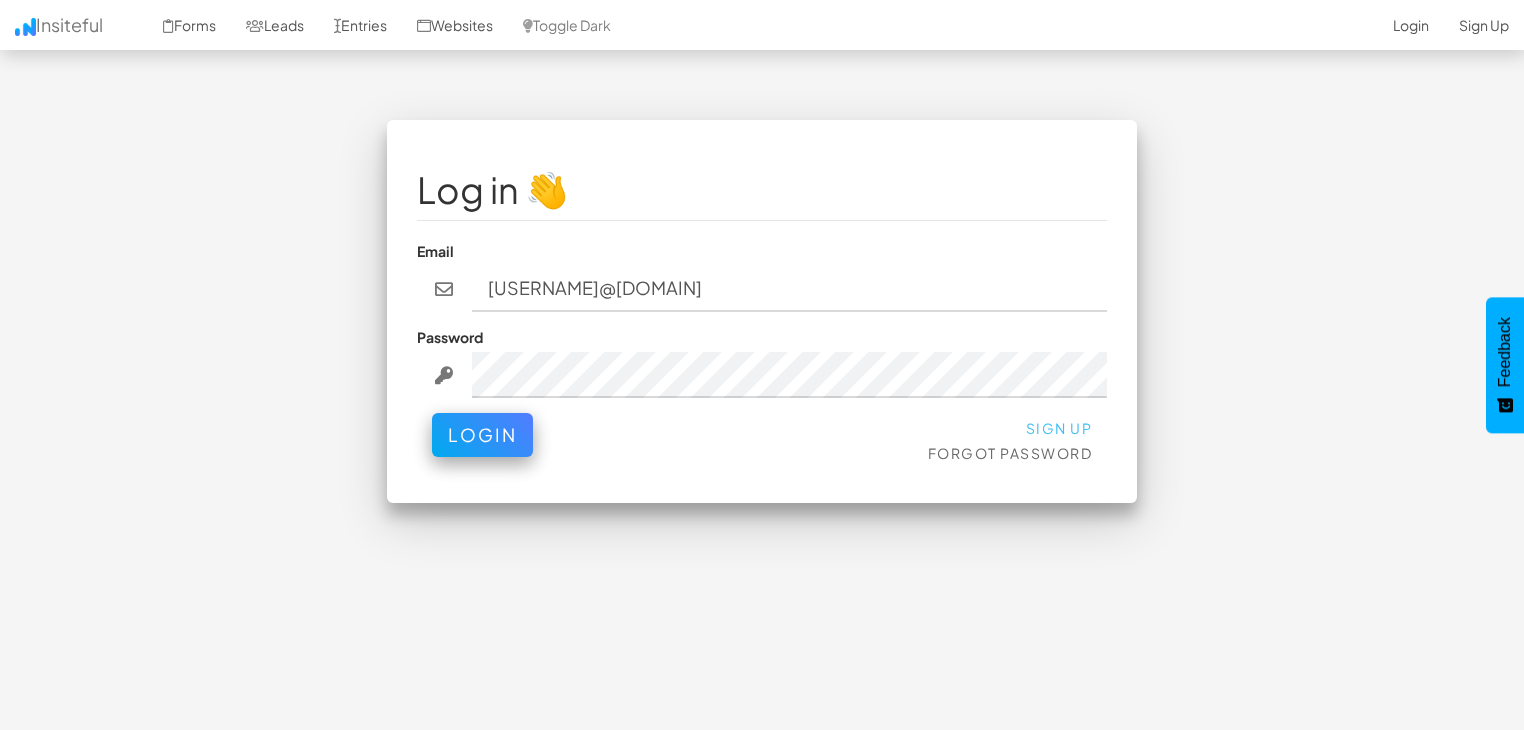 type on "[USERNAME]@[DOMAIN]" 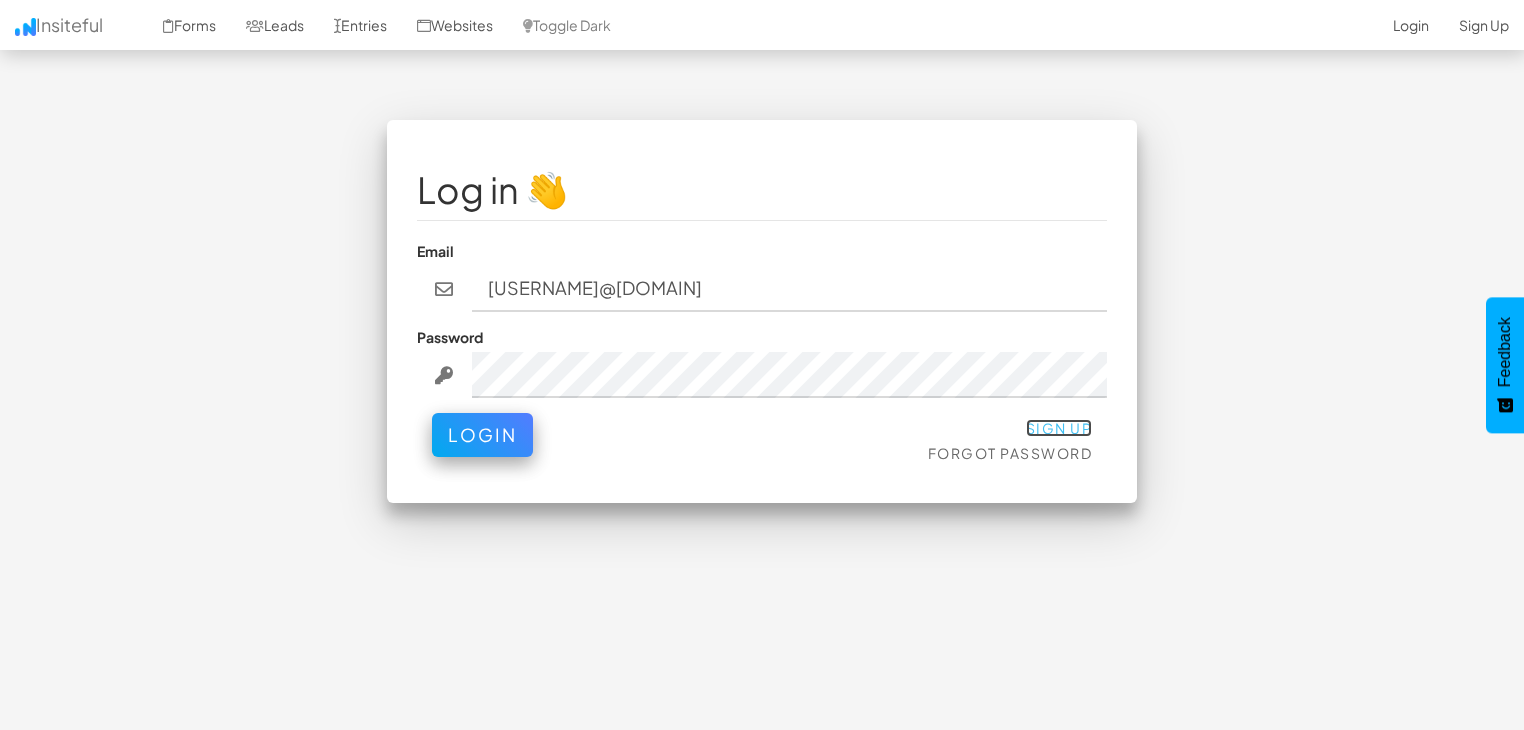click on "Sign Up" at bounding box center [1059, 428] 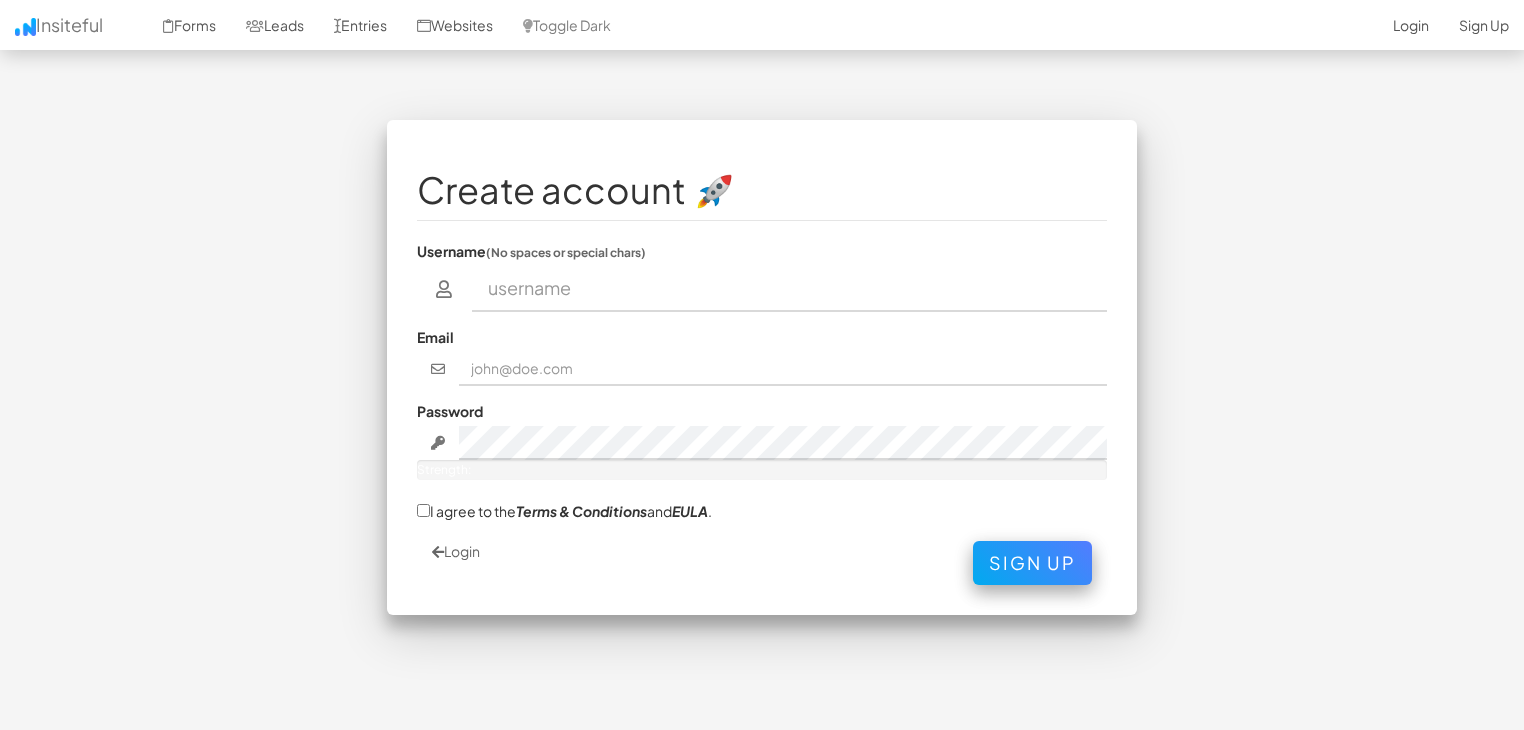 scroll, scrollTop: 0, scrollLeft: 0, axis: both 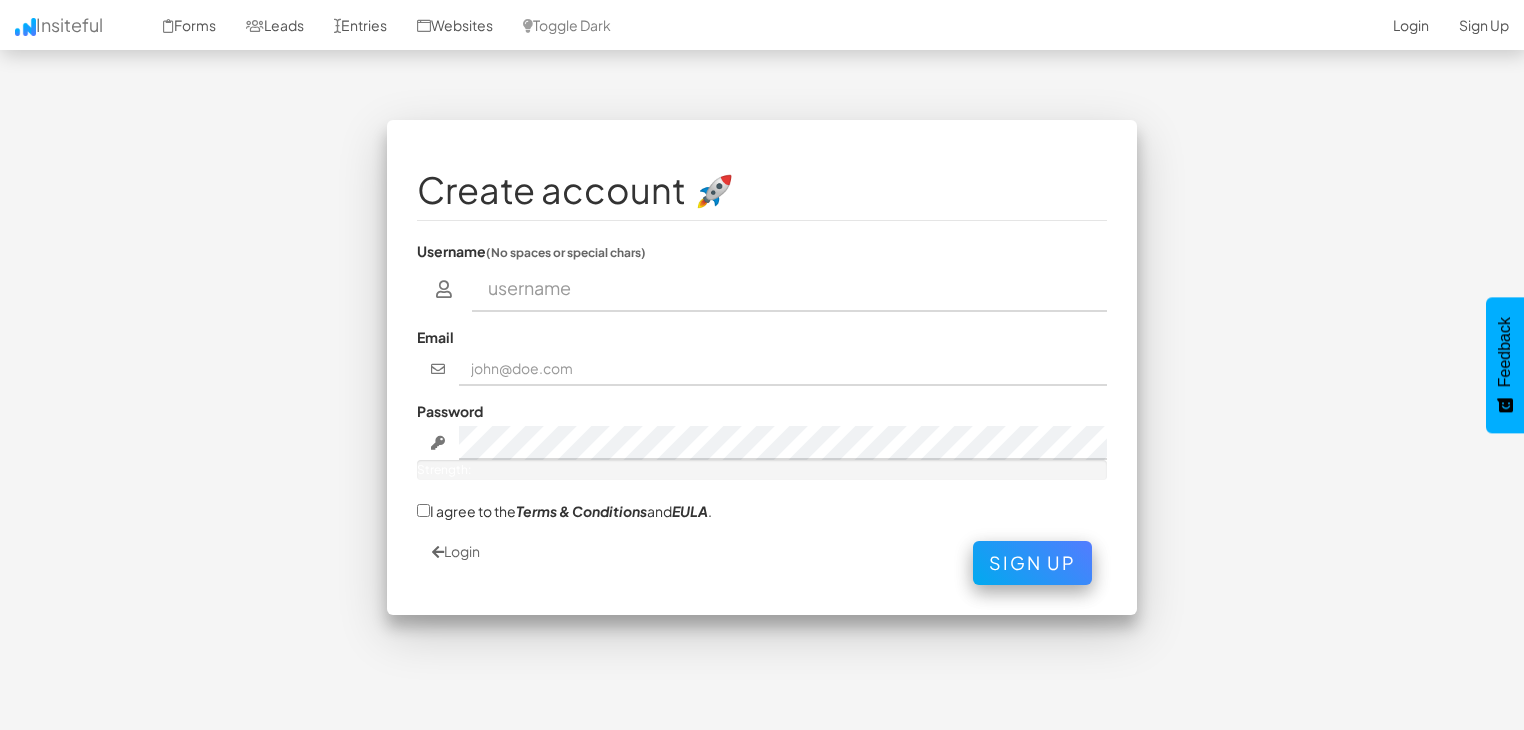 click at bounding box center [790, 289] 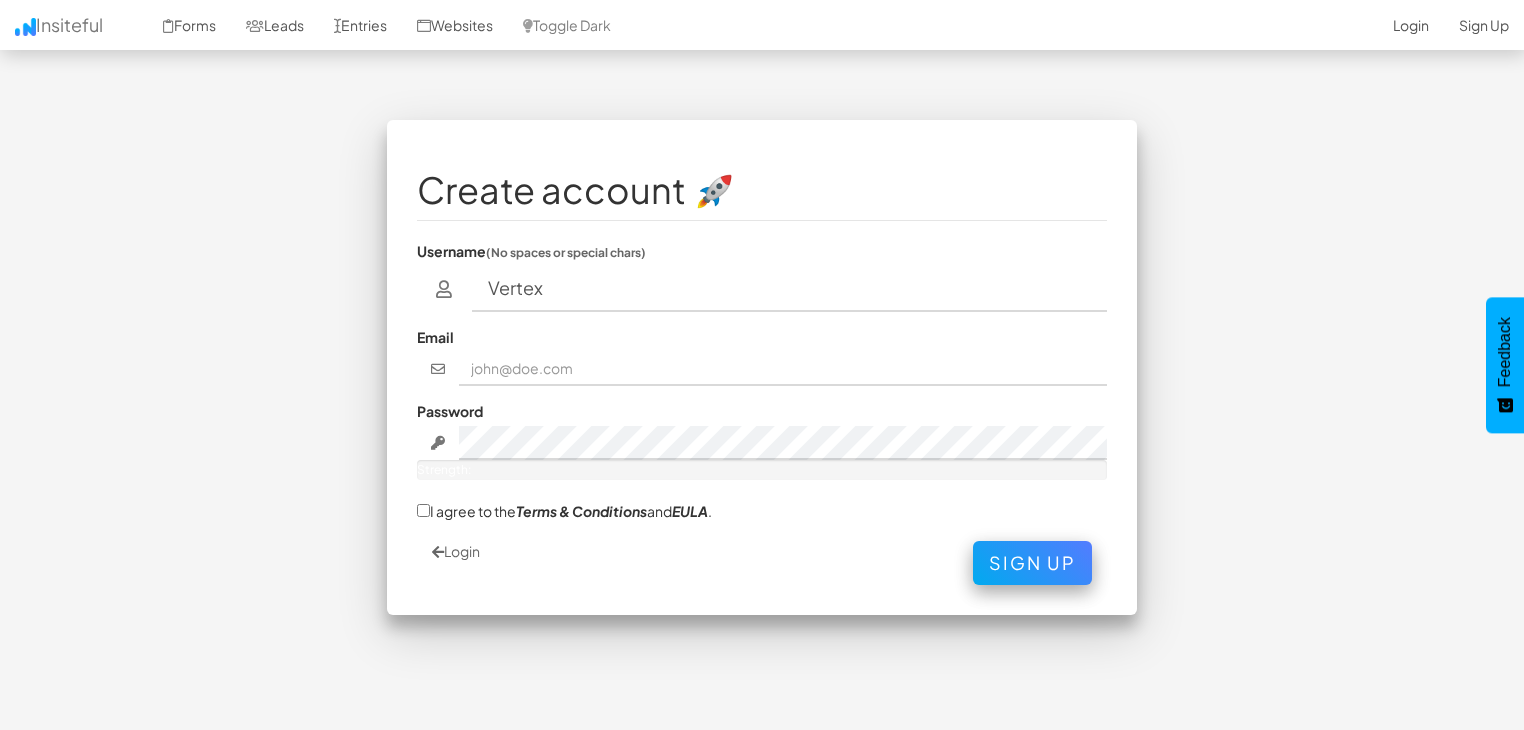 type on "Vertex" 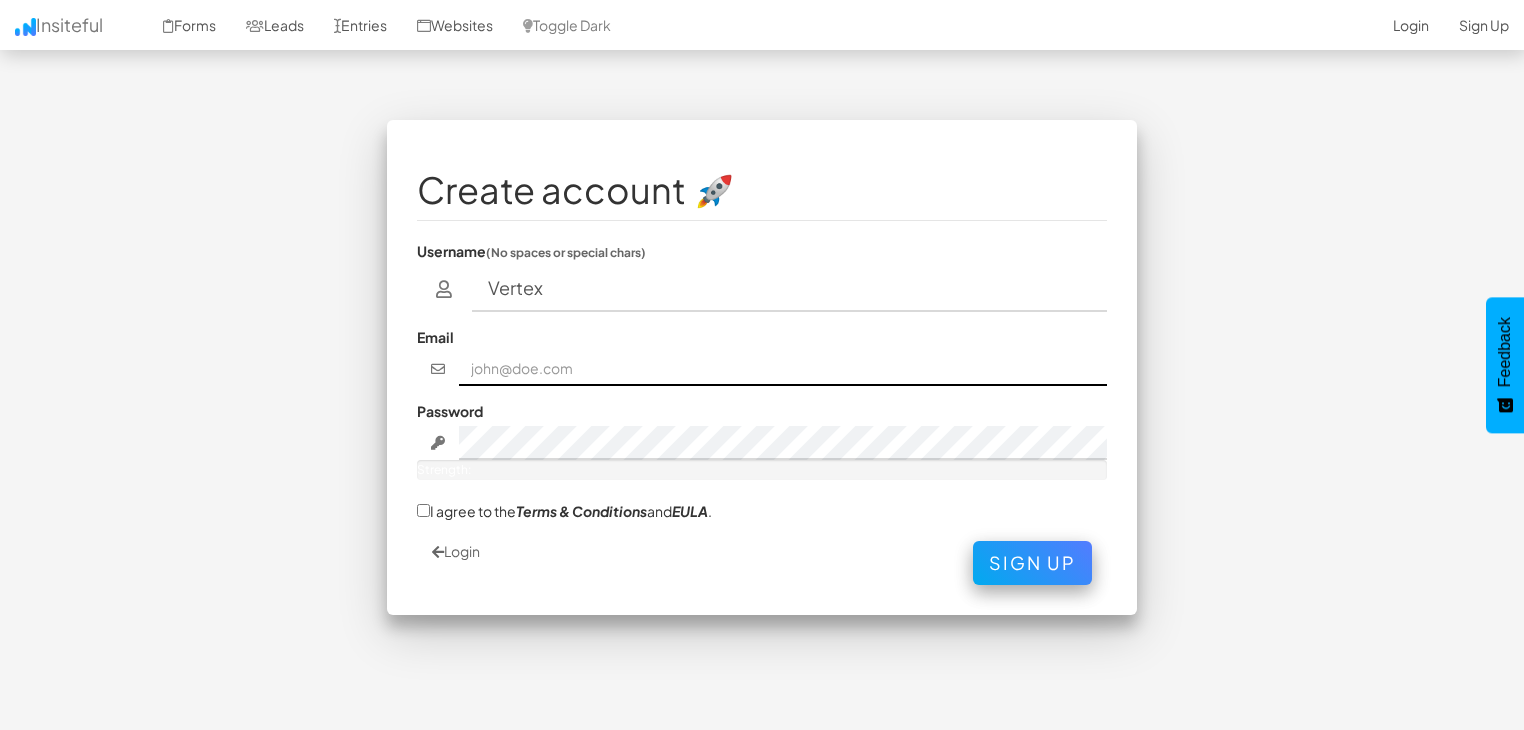 paste on "[USERNAME]@[DOMAIN]" 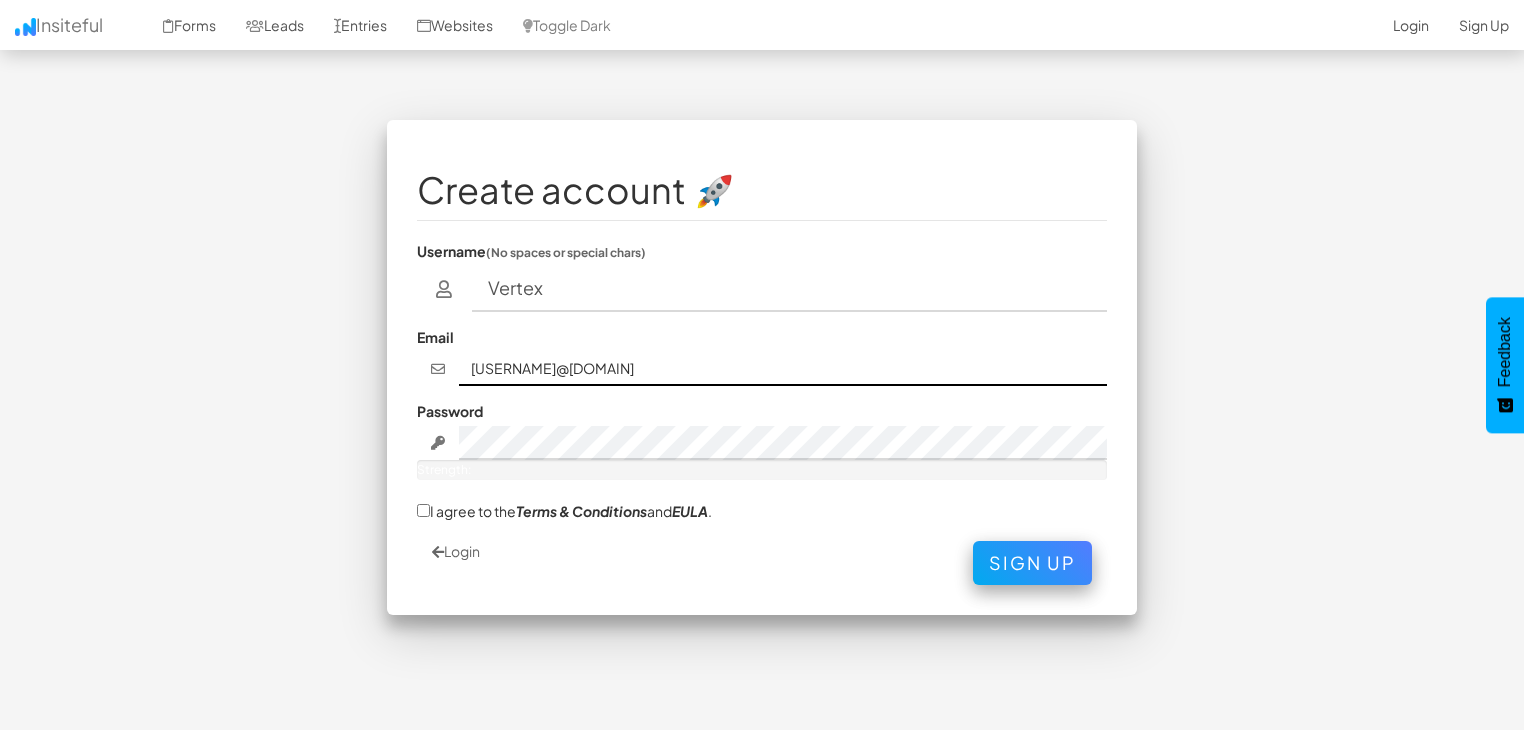type on "[USERNAME]@[DOMAIN]" 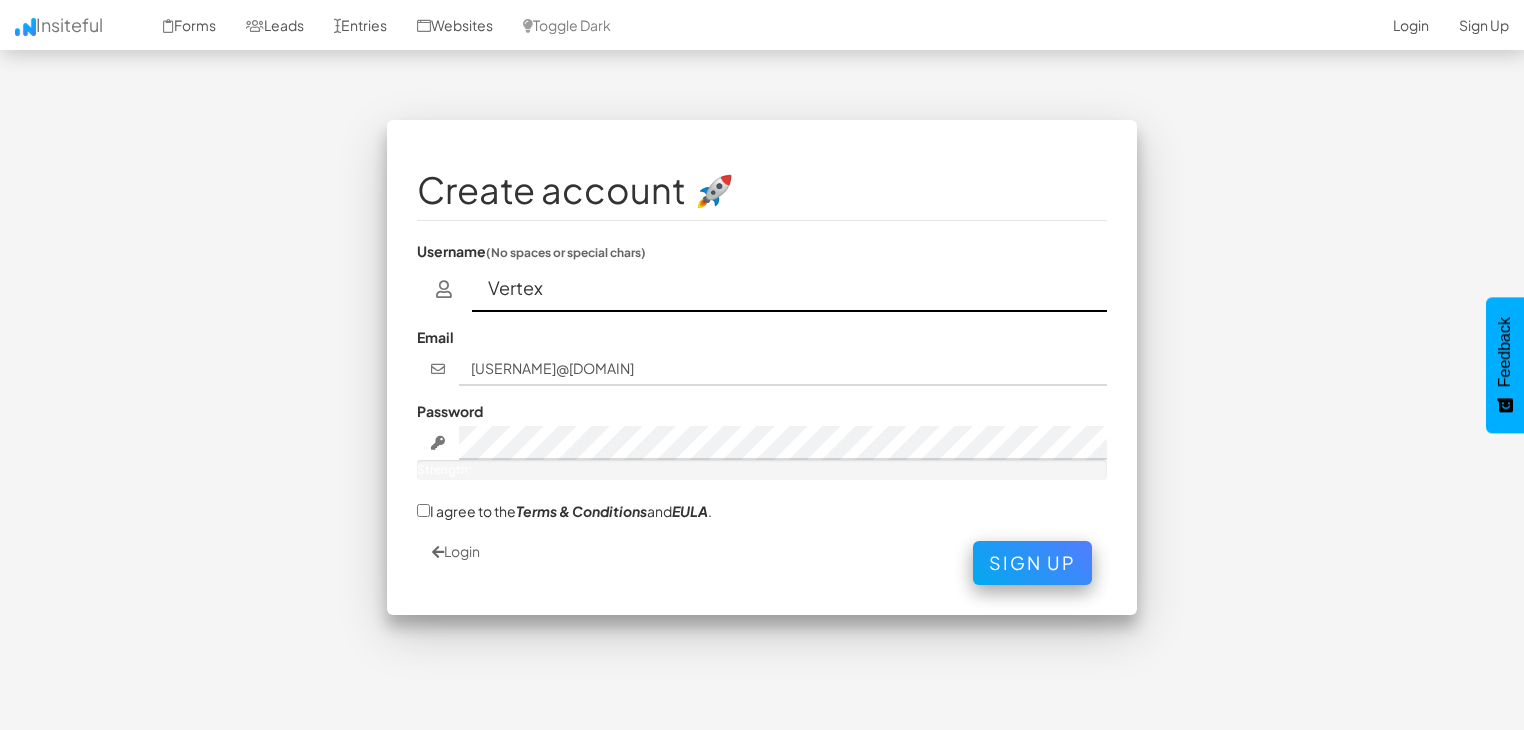click on "Vertex" at bounding box center (790, 289) 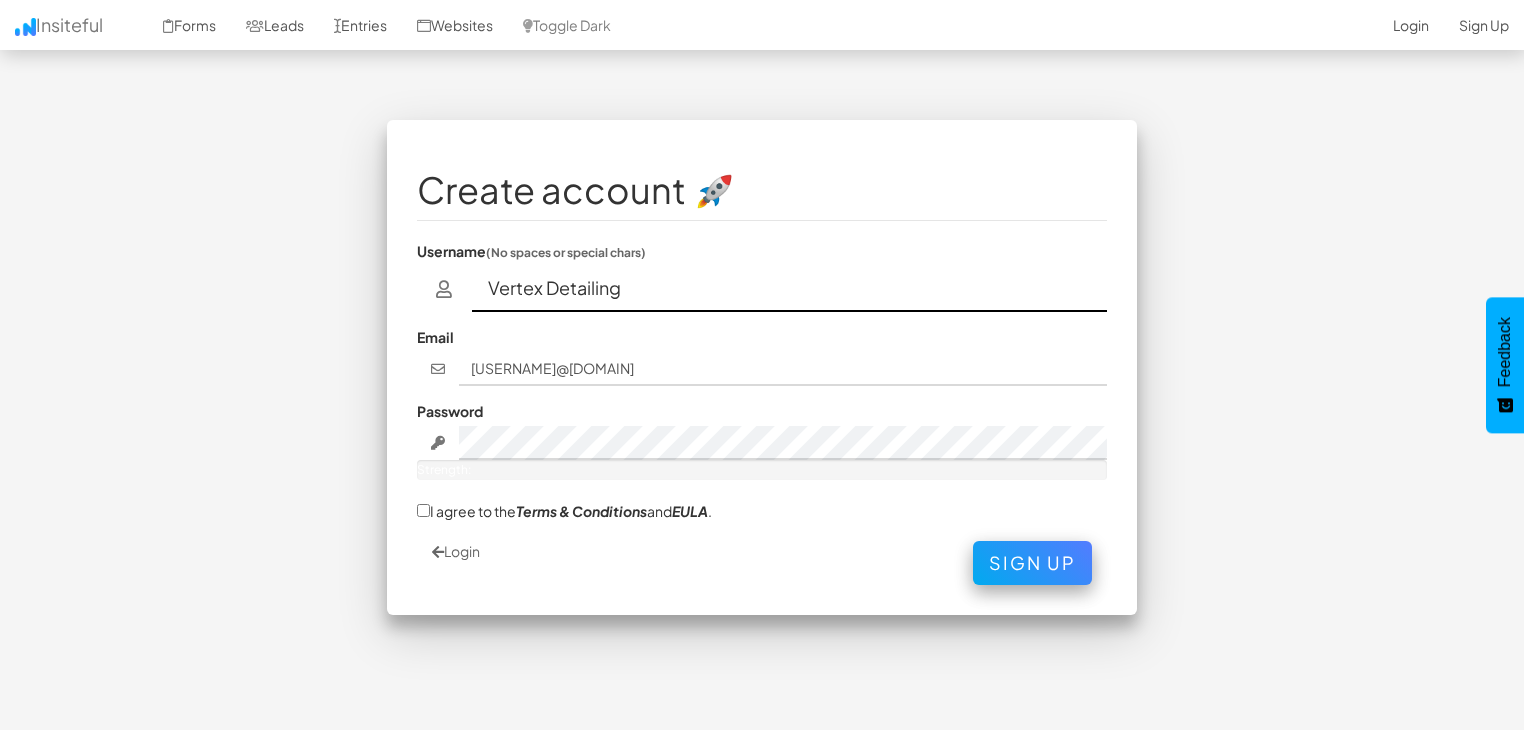 type on "Vertex Detailing" 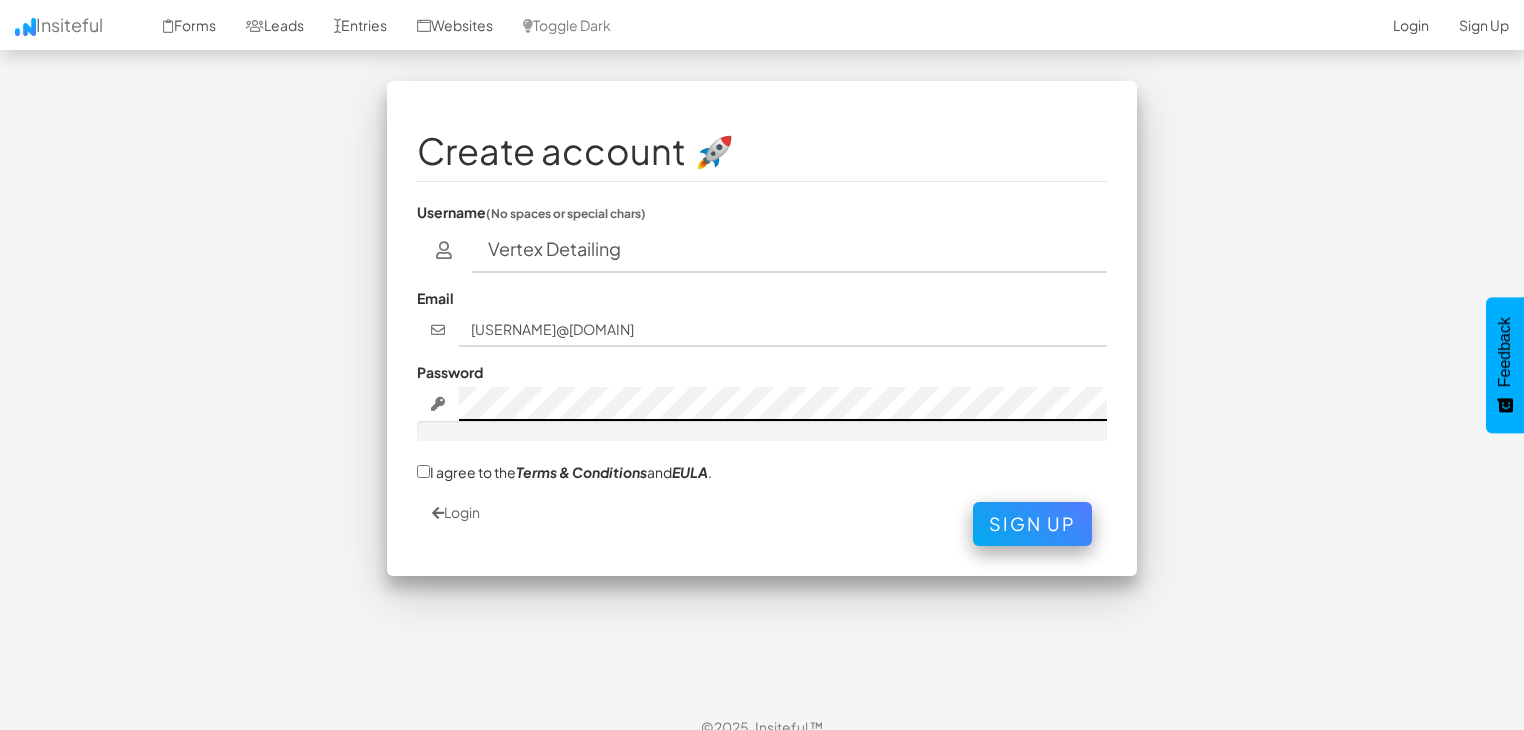 scroll, scrollTop: 60, scrollLeft: 0, axis: vertical 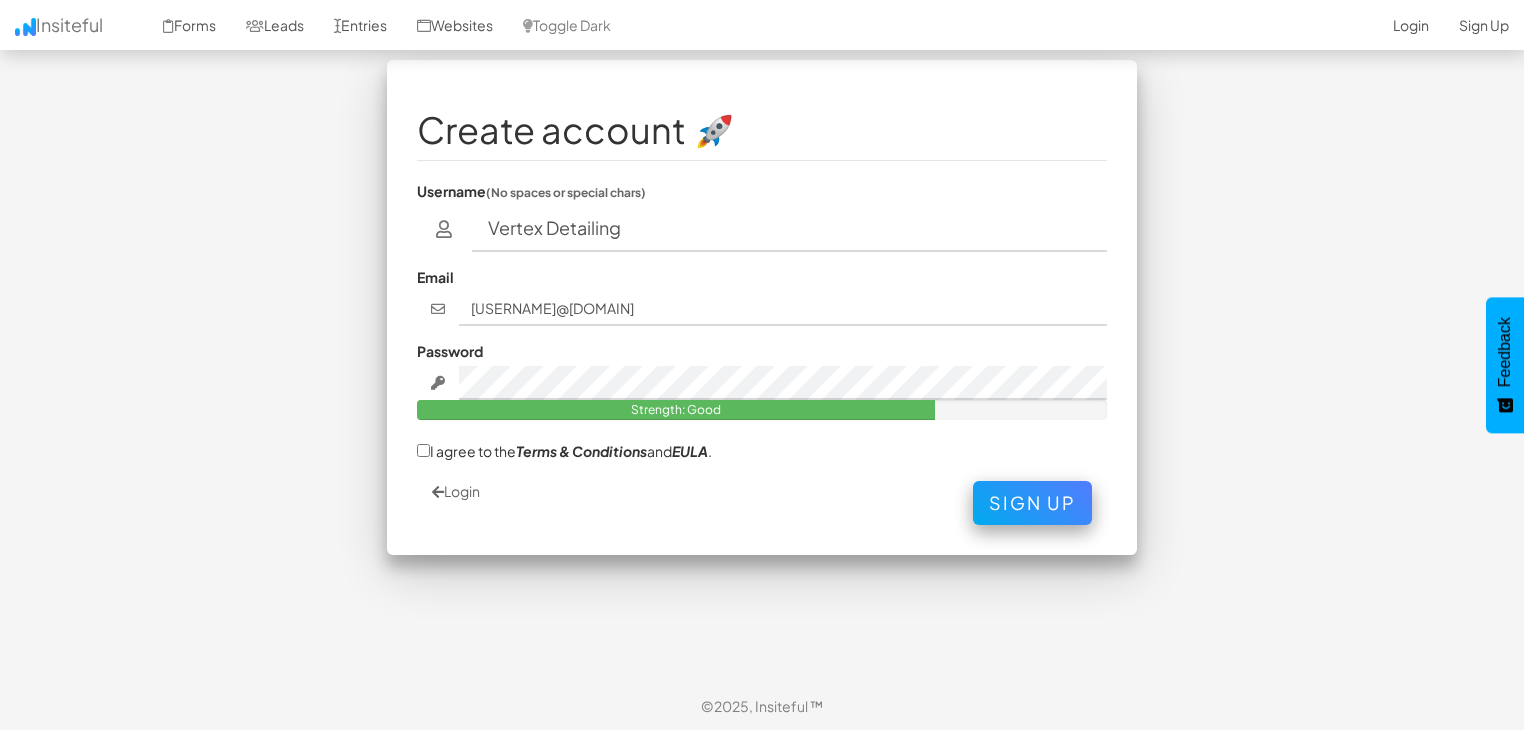 click on "I agree to the  Terms & Conditions  and  EULA ." at bounding box center (531, 191) 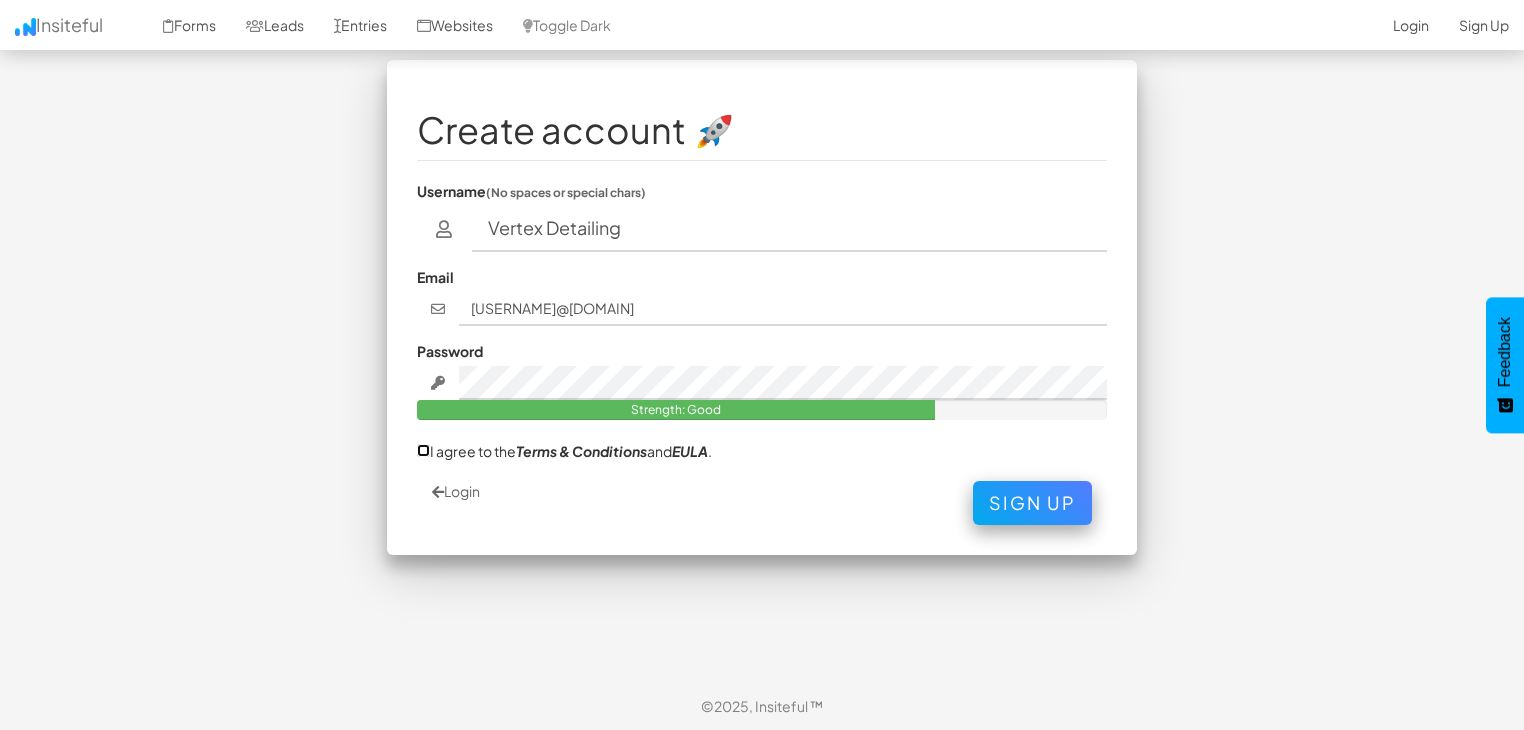 click on "I agree to the  Terms & Conditions  and  EULA ." at bounding box center [423, 450] 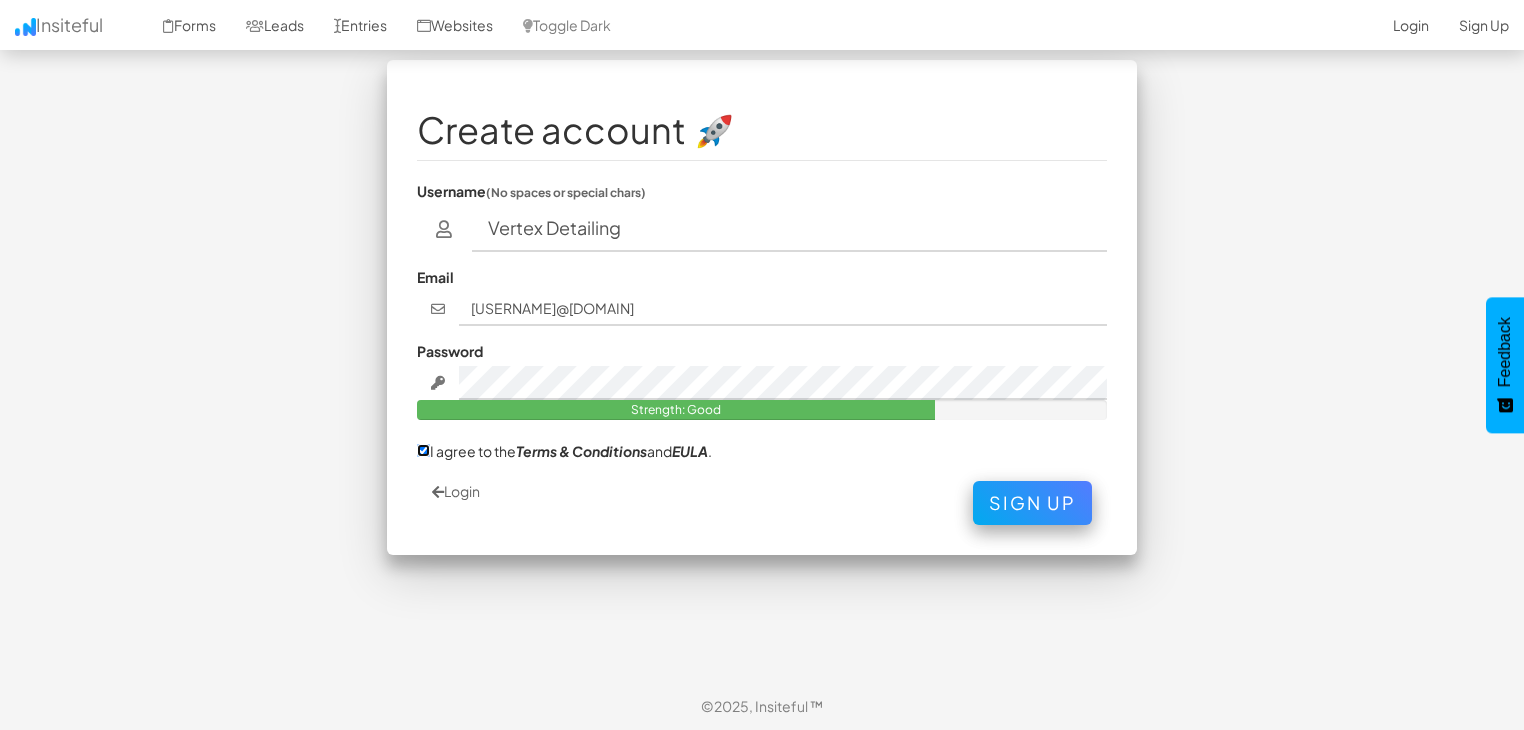 click on "I agree to the  Terms & Conditions  and  EULA ." at bounding box center [423, 450] 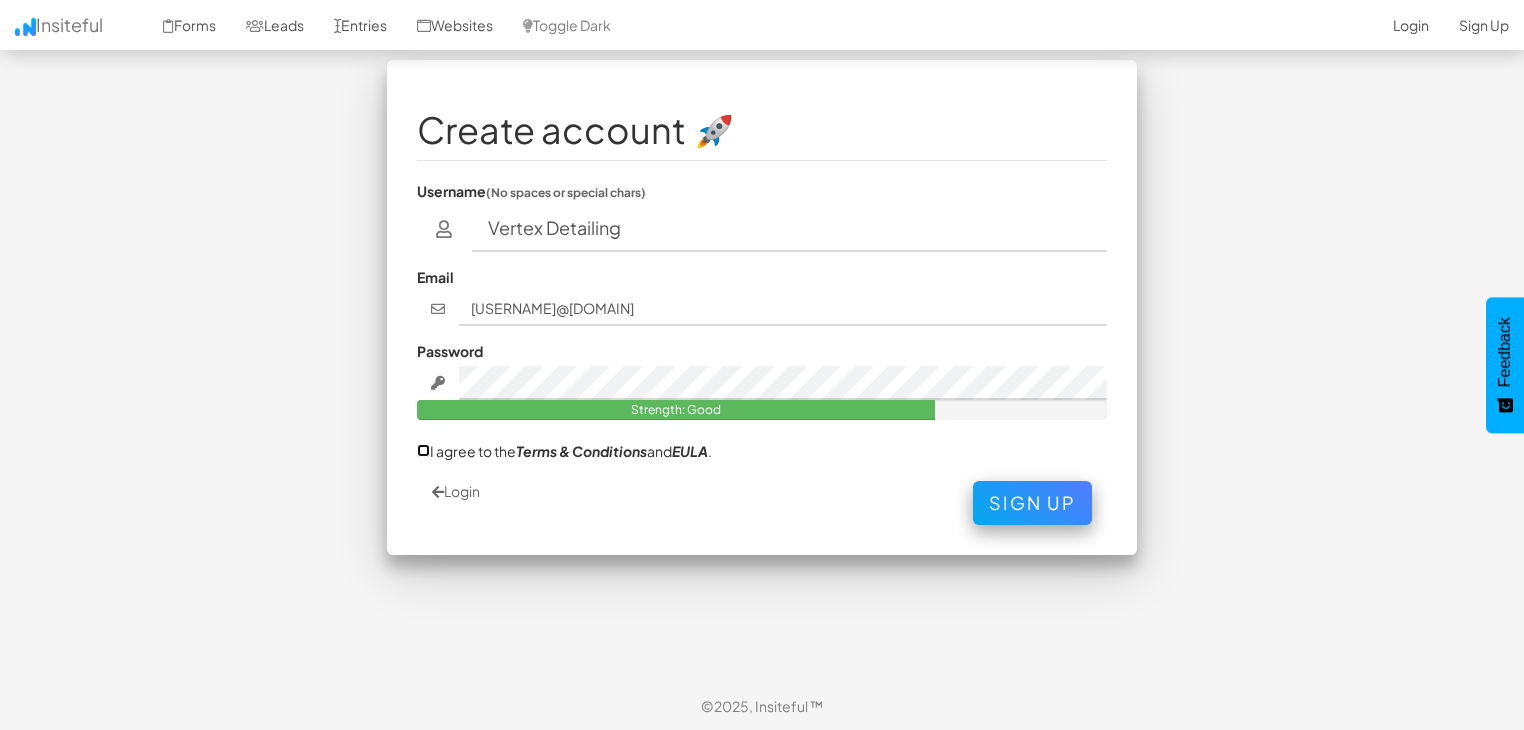 click on "I agree to the  Terms & Conditions  and  EULA ." at bounding box center [423, 450] 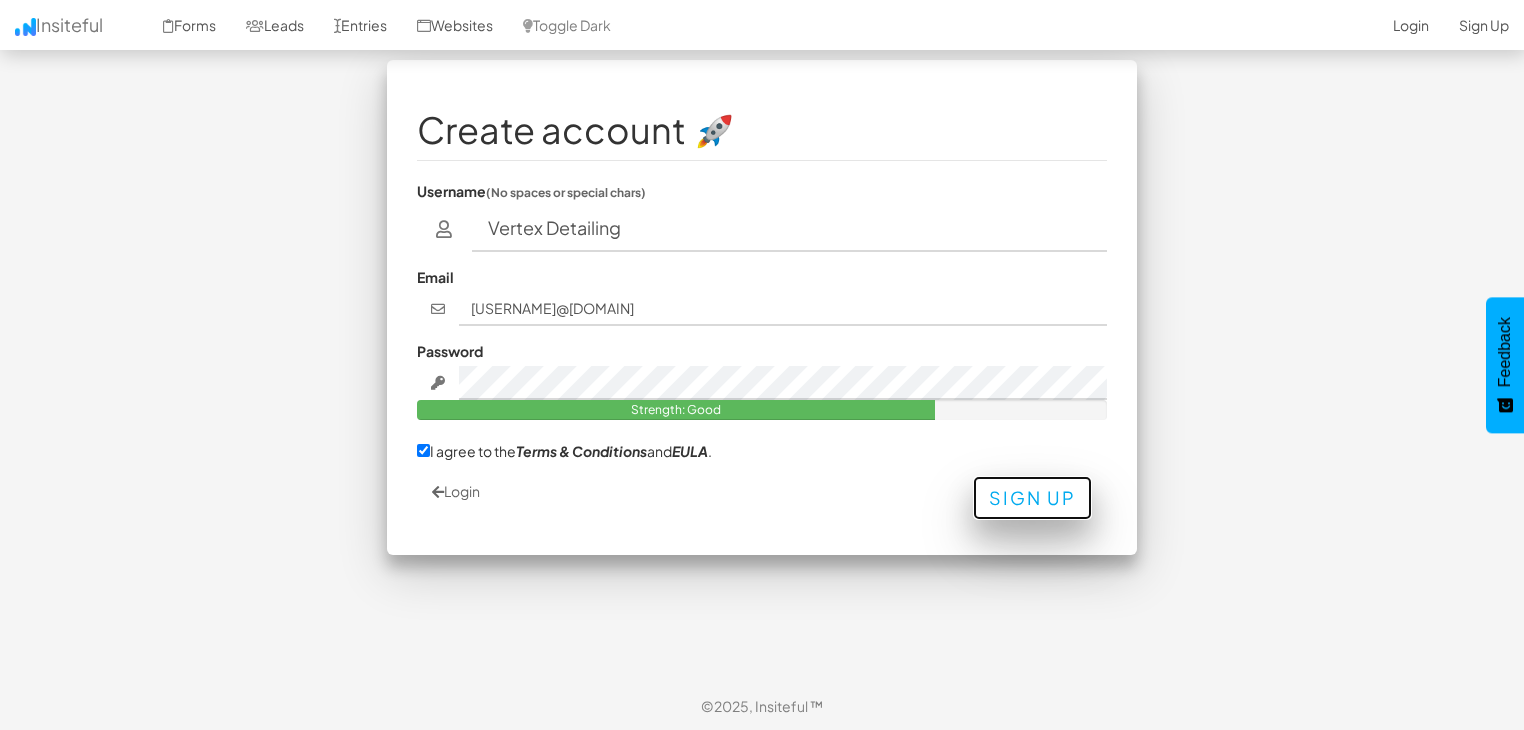 click on "Sign Up" at bounding box center (1032, 498) 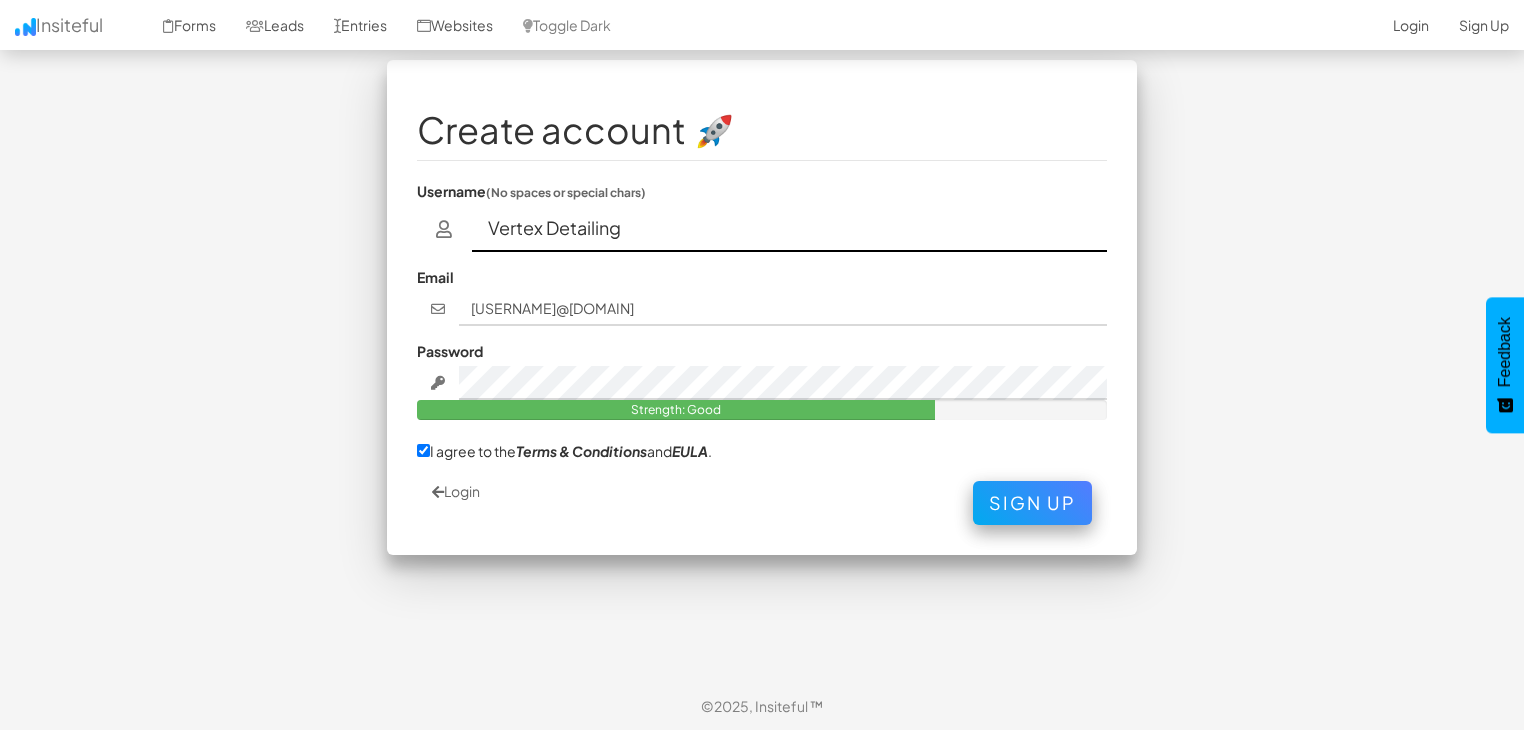 click on "Vertex Detailing" at bounding box center [790, 229] 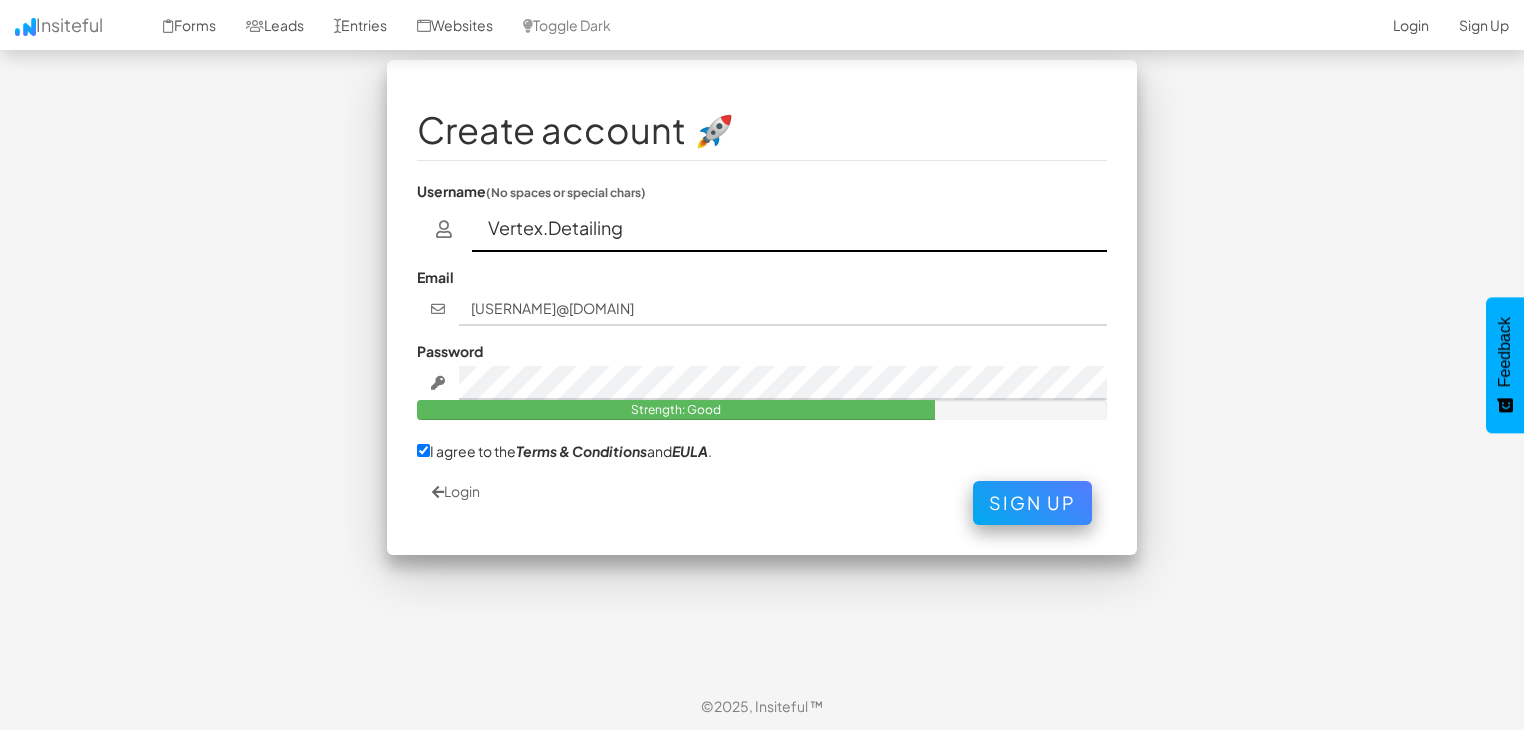 type on "Vertex.Detailing" 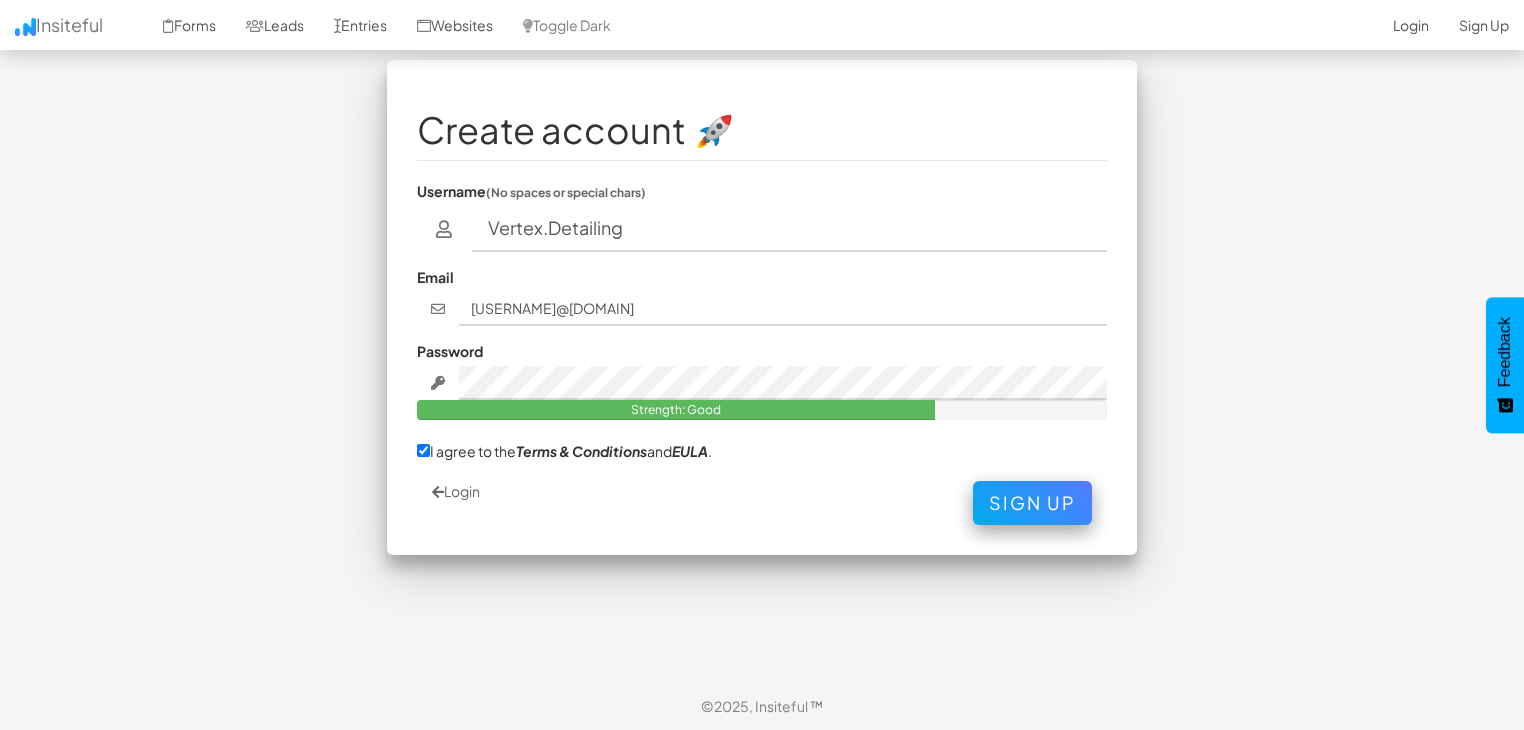 click on "Create account  🚀
Username  (No spaces or special chars)
Vertex.Detailing
Email
detailingvertex@gmail.com
Password
Strength: Good
I agree to the  Terms & Conditions  and  EULA .
Login" at bounding box center (762, 307) 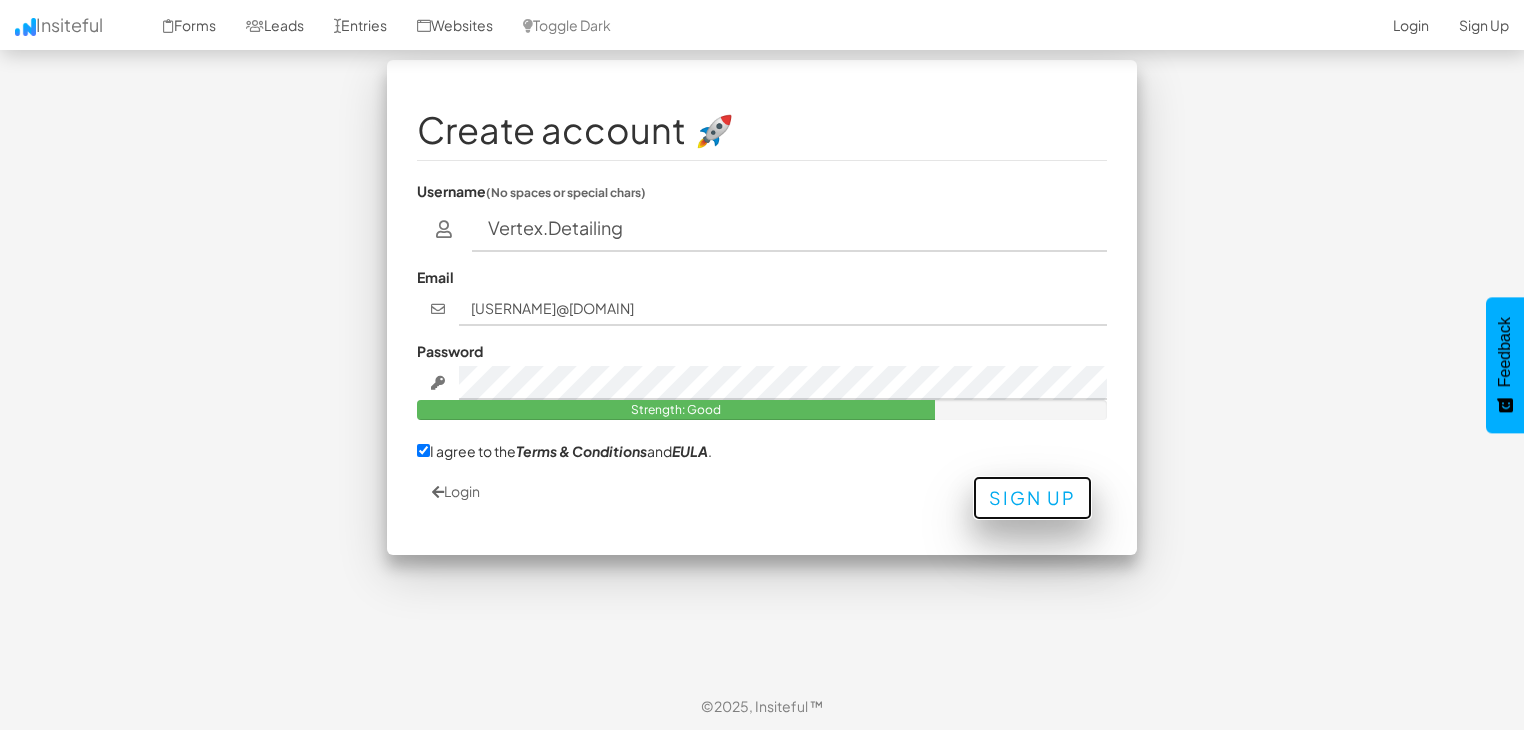 click on "Sign Up" at bounding box center [1032, 498] 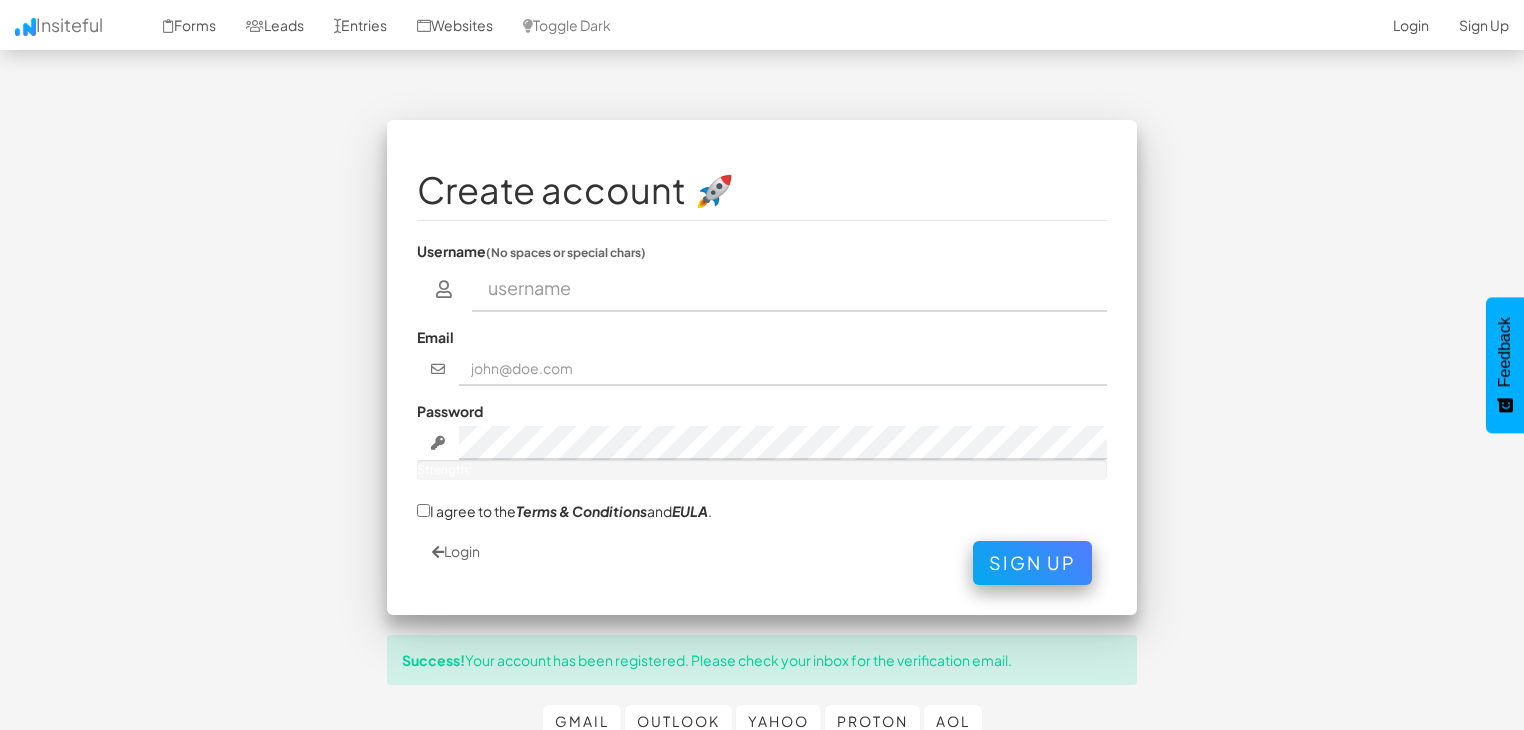 scroll, scrollTop: 0, scrollLeft: 0, axis: both 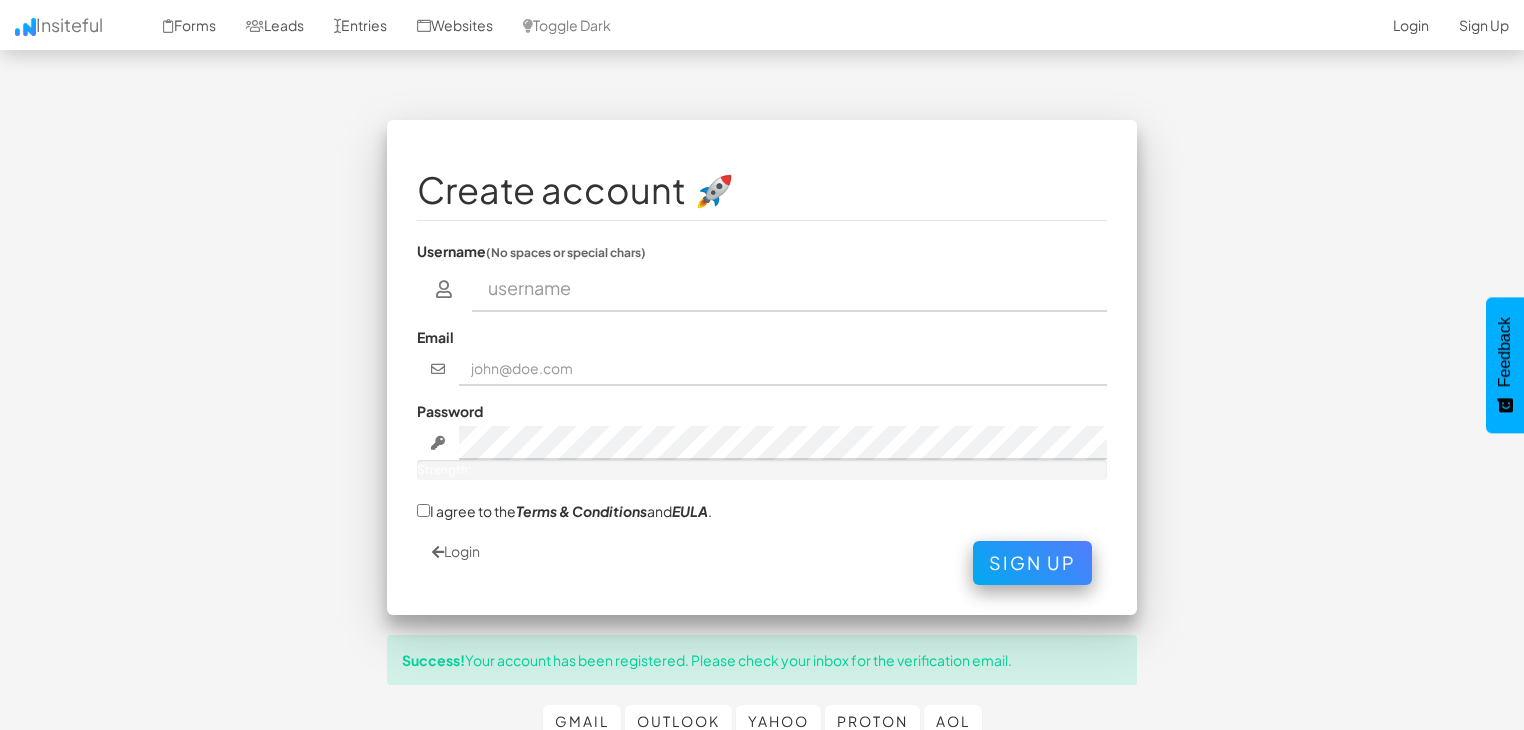 click at bounding box center [790, 289] 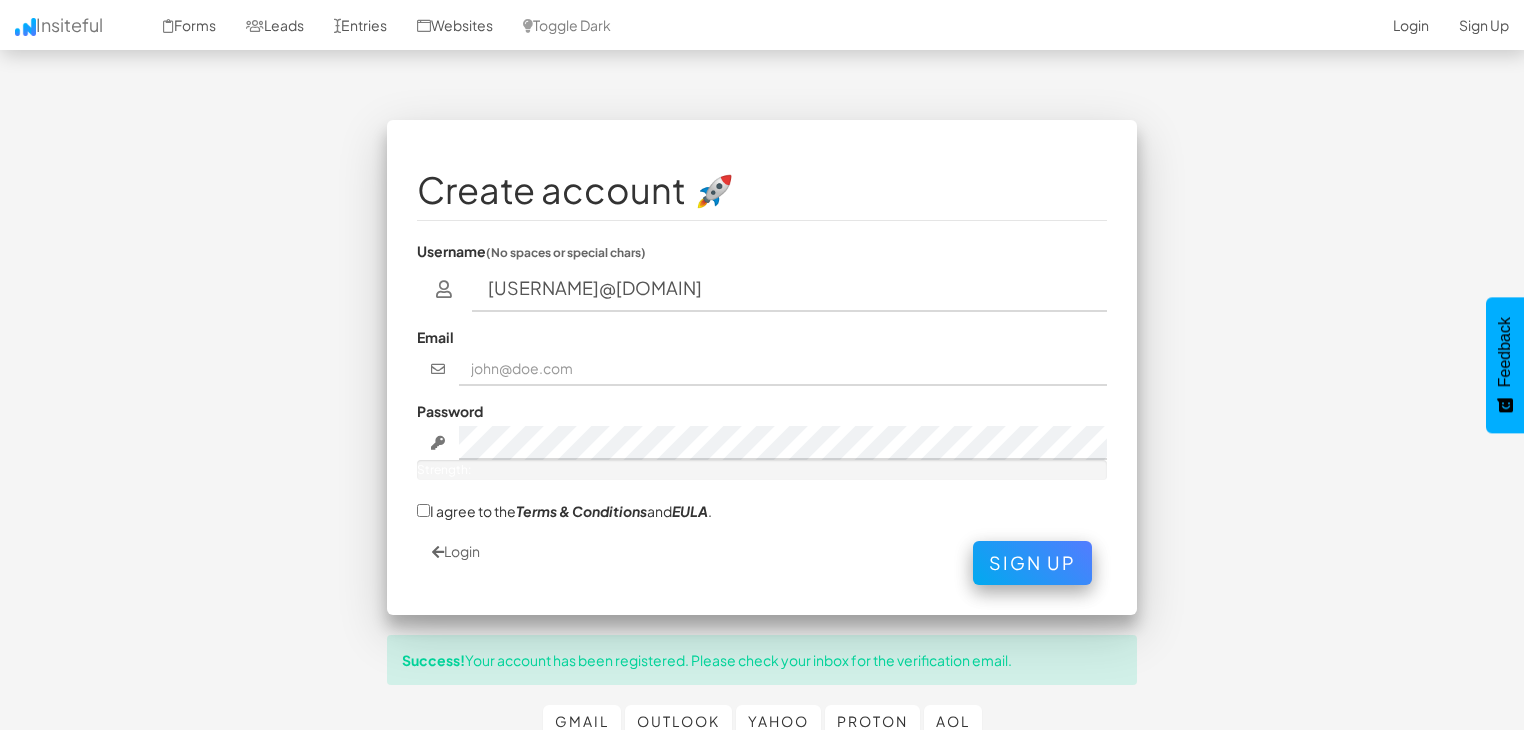 type on "[USERNAME]@[DOMAIN]" 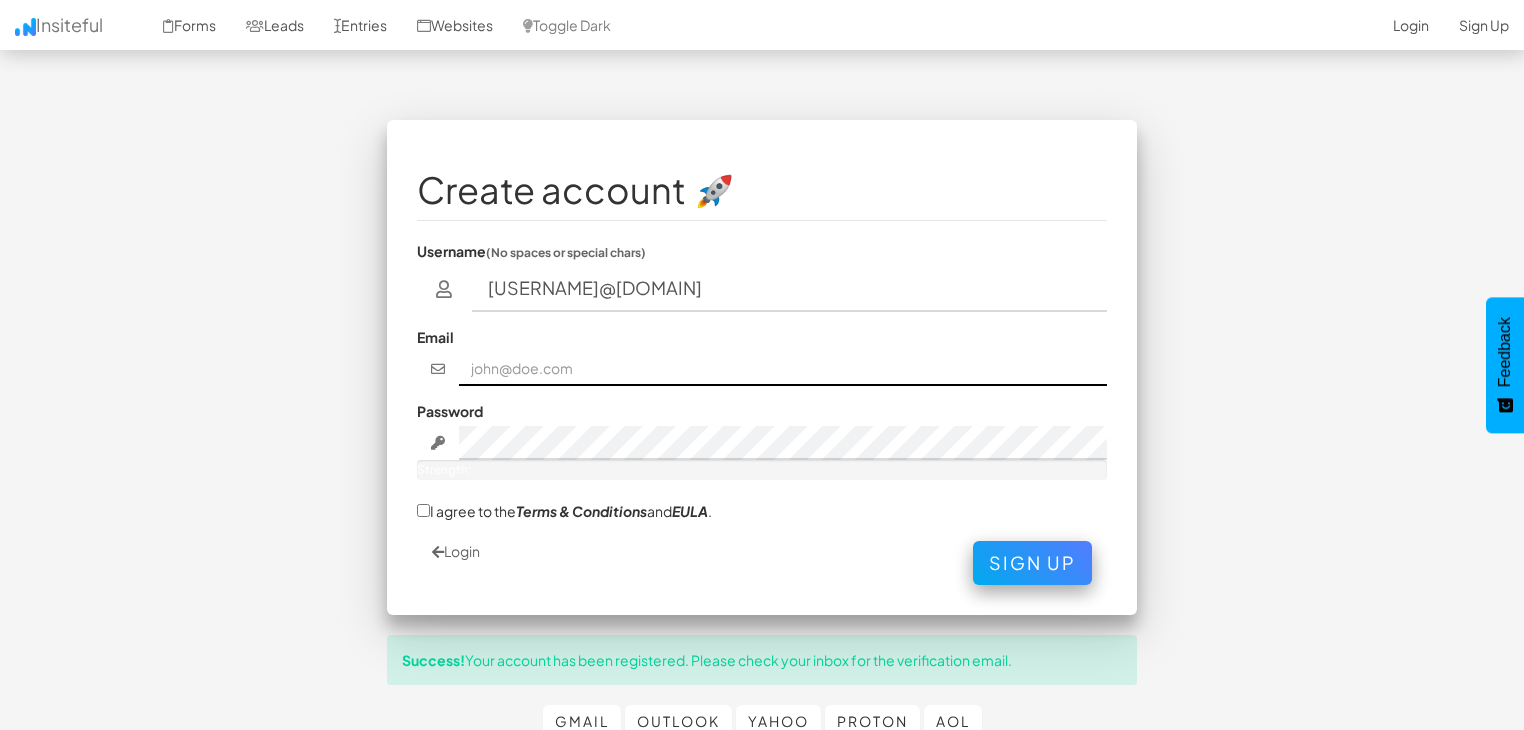 click at bounding box center (783, 369) 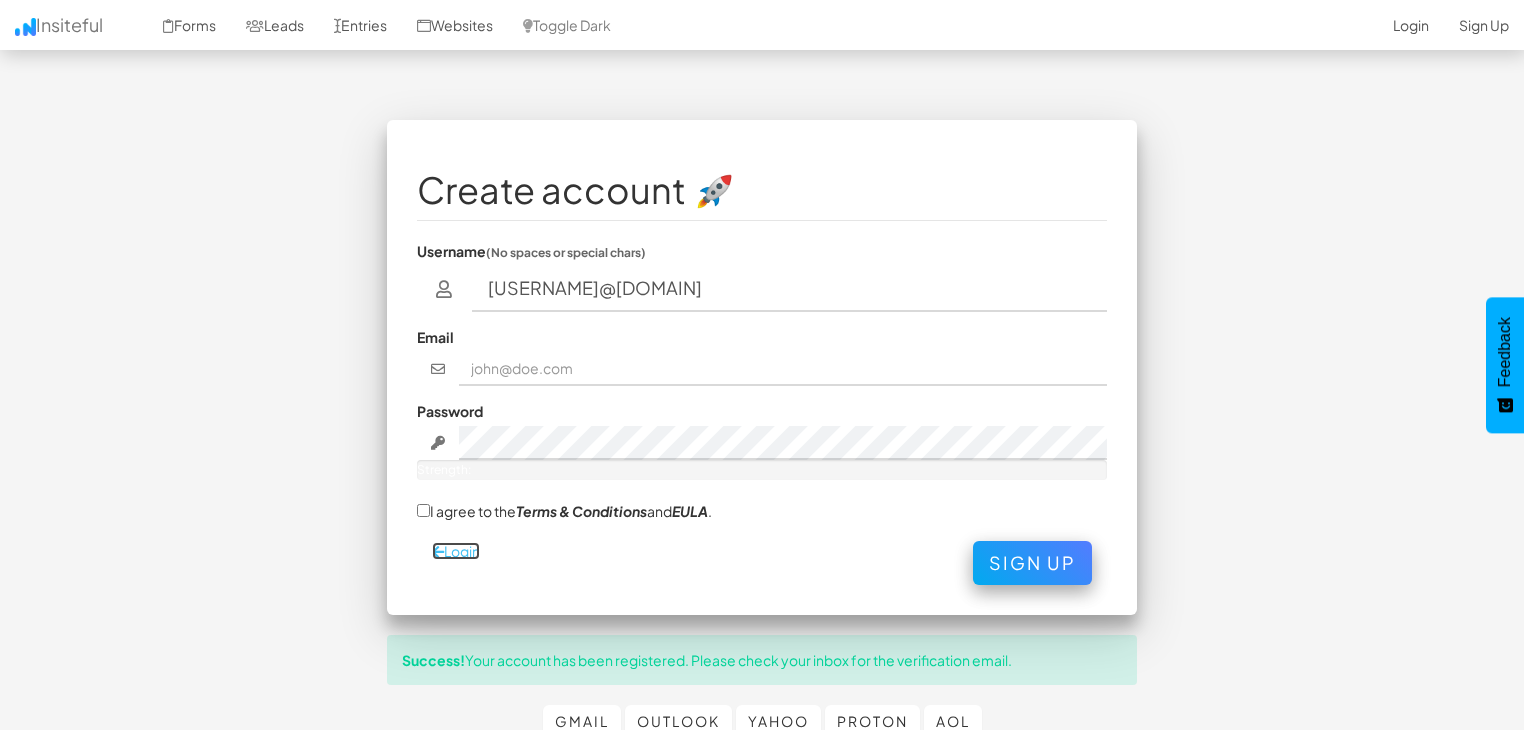 click on "Login" at bounding box center [456, 551] 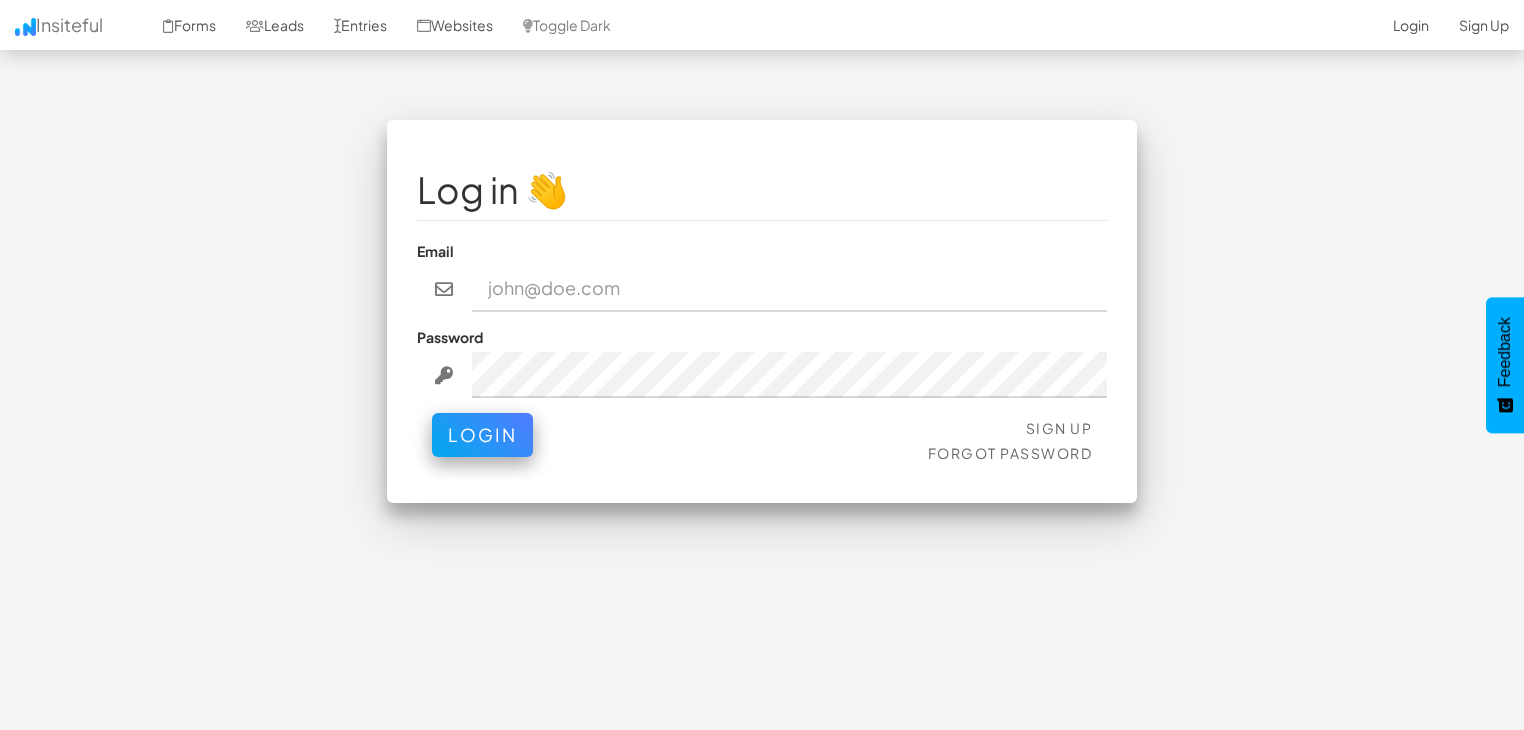 scroll, scrollTop: 0, scrollLeft: 0, axis: both 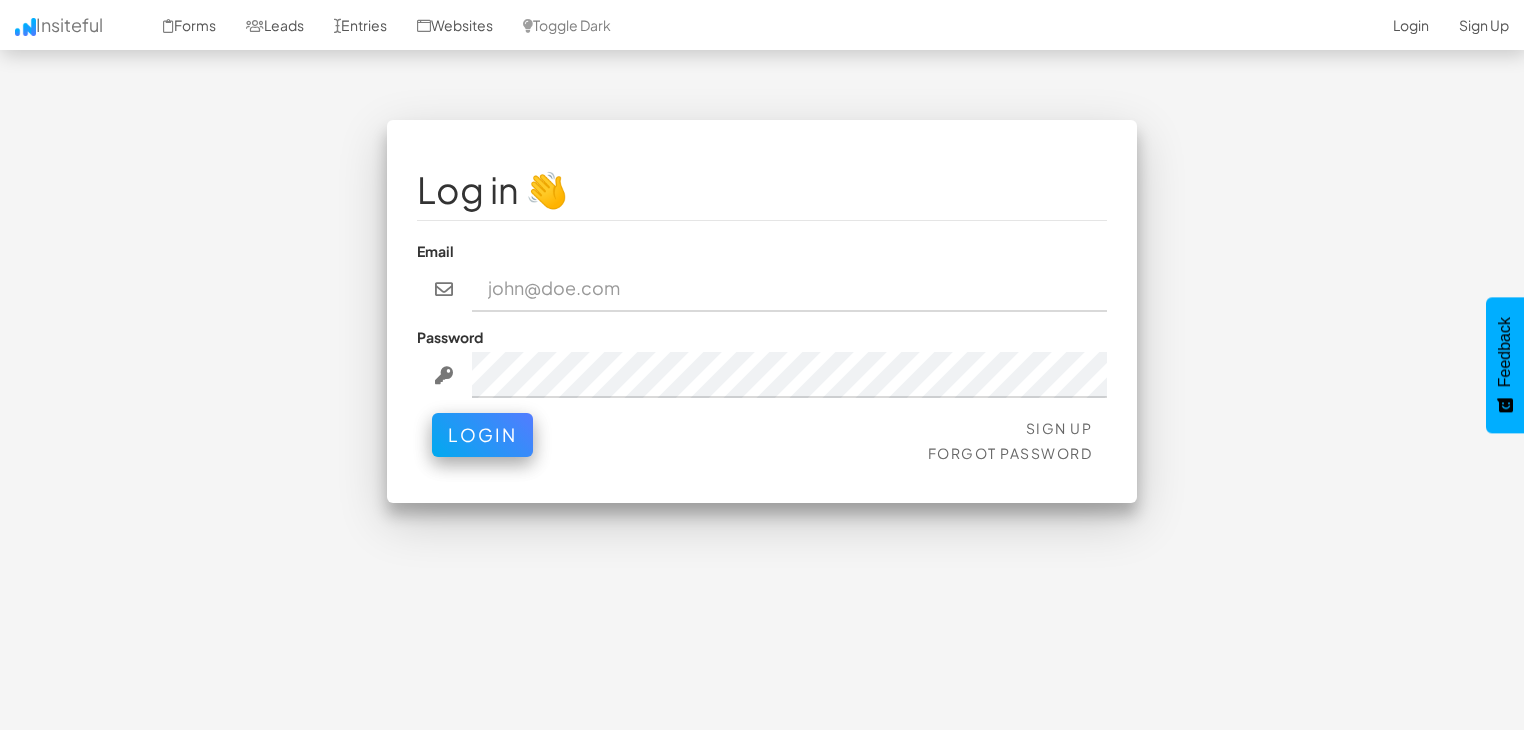 click at bounding box center (790, 289) 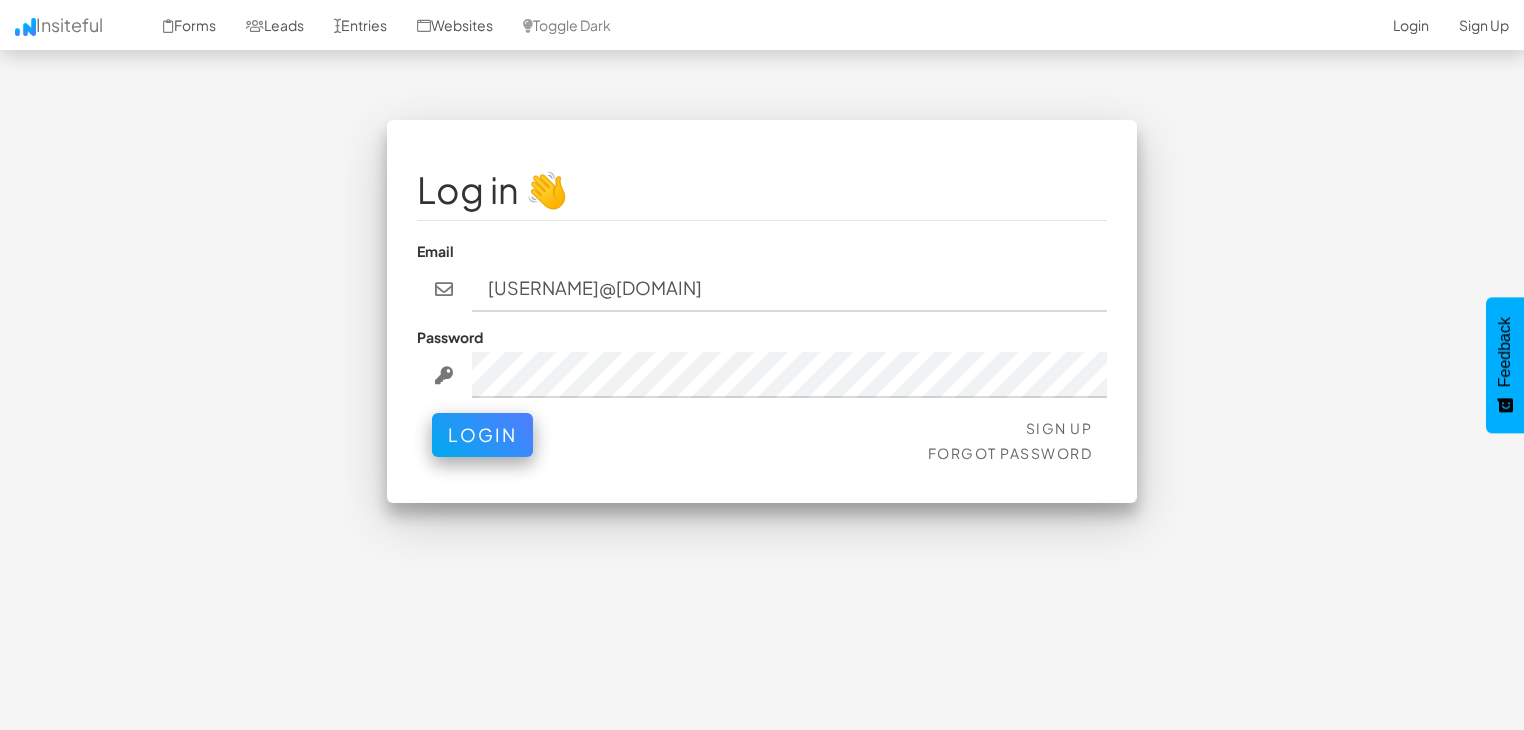 type on "[USERNAME]@[DOMAIN]" 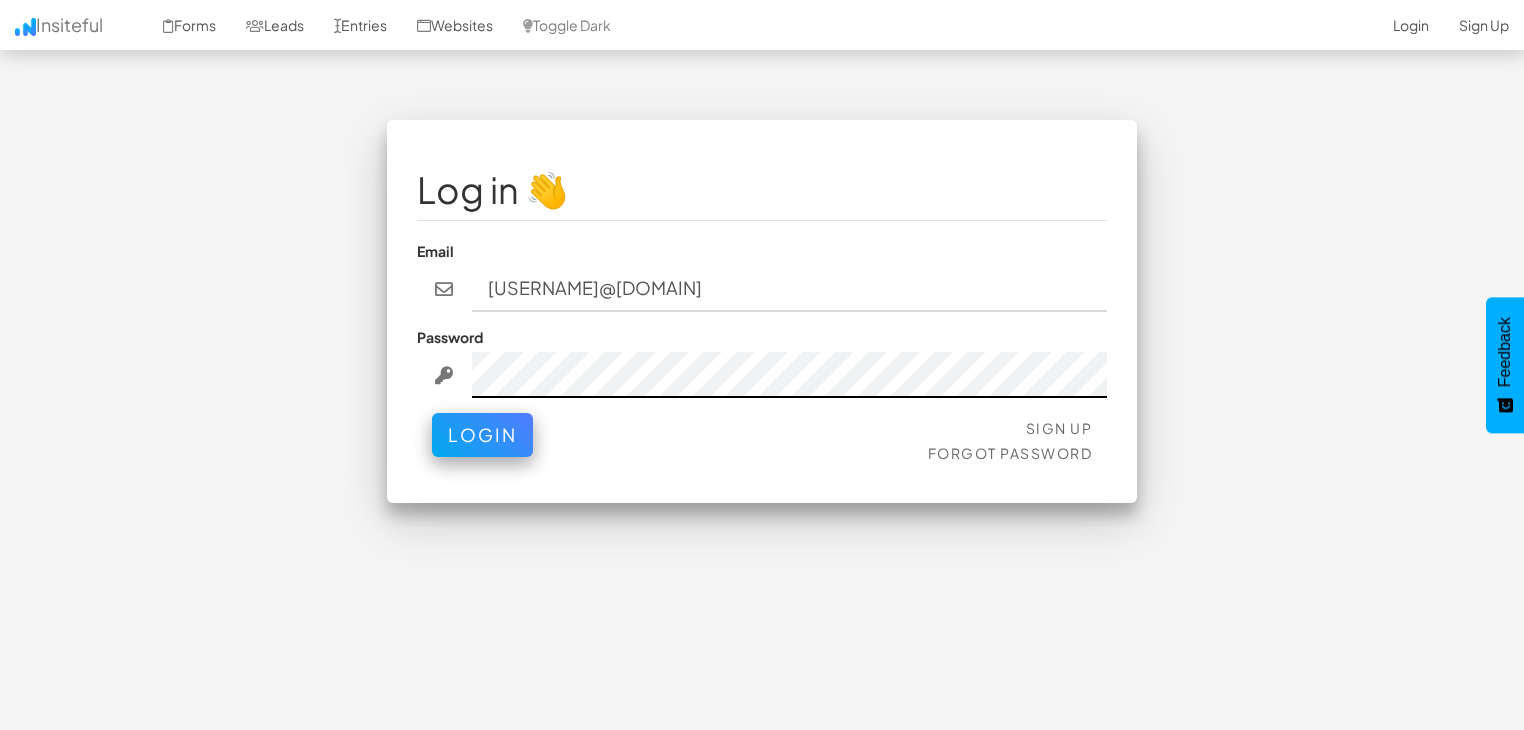 click on "Login" at bounding box center [482, 435] 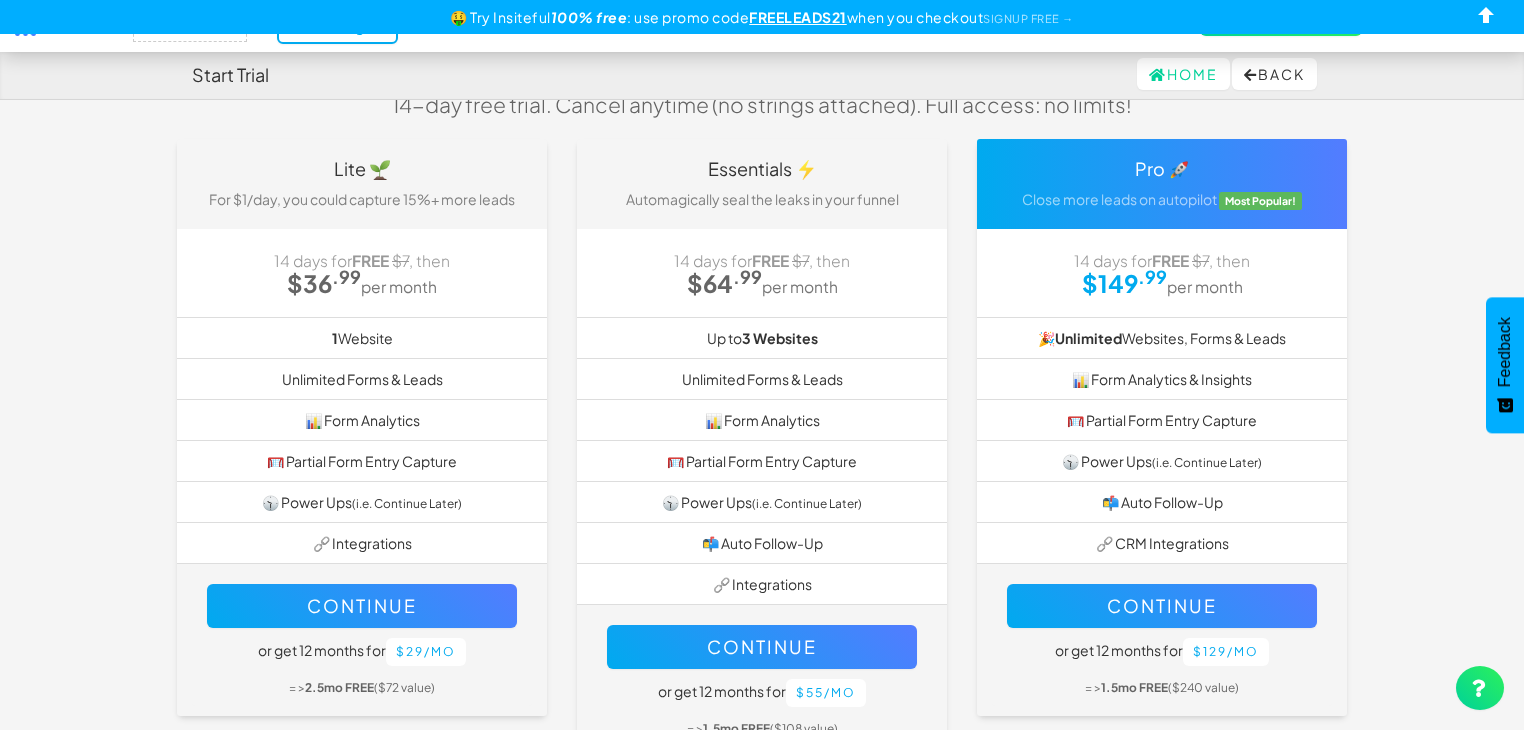 scroll, scrollTop: 0, scrollLeft: 0, axis: both 